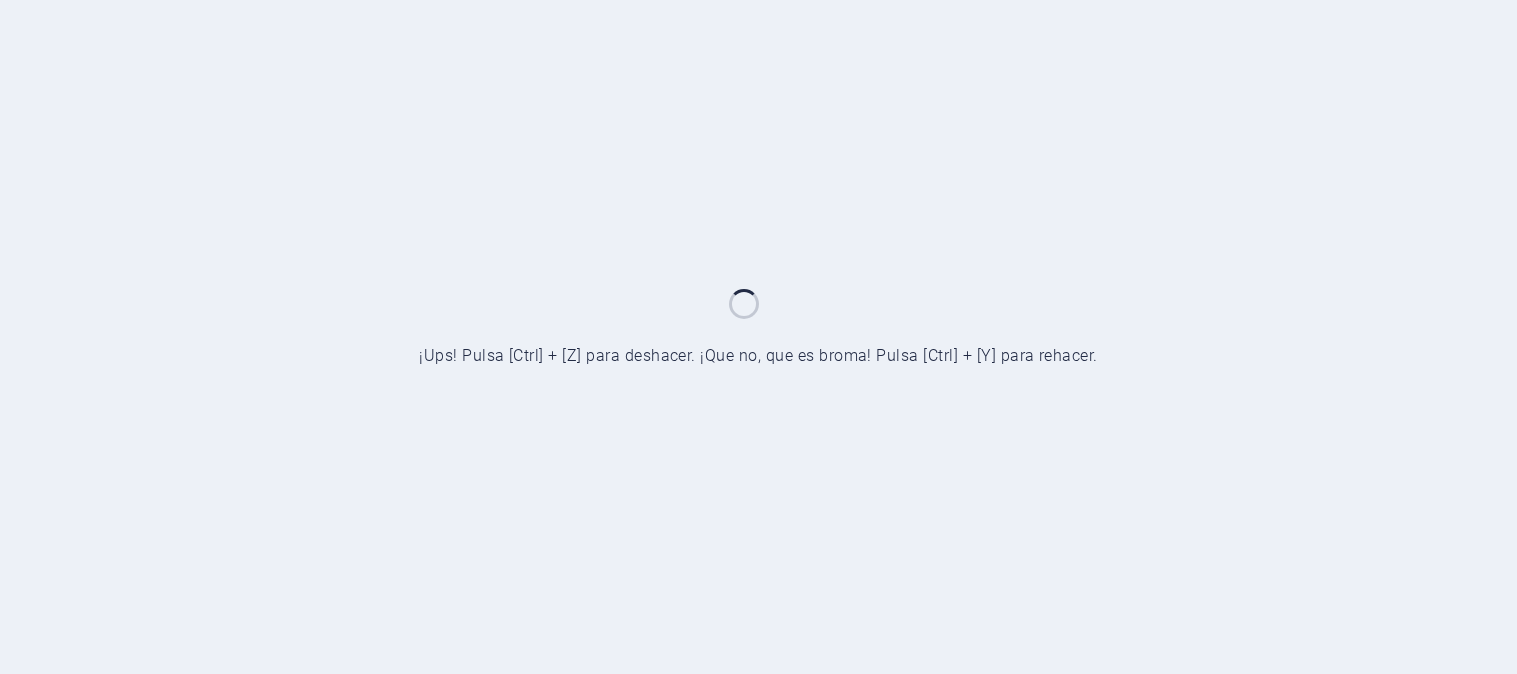 scroll, scrollTop: 0, scrollLeft: 0, axis: both 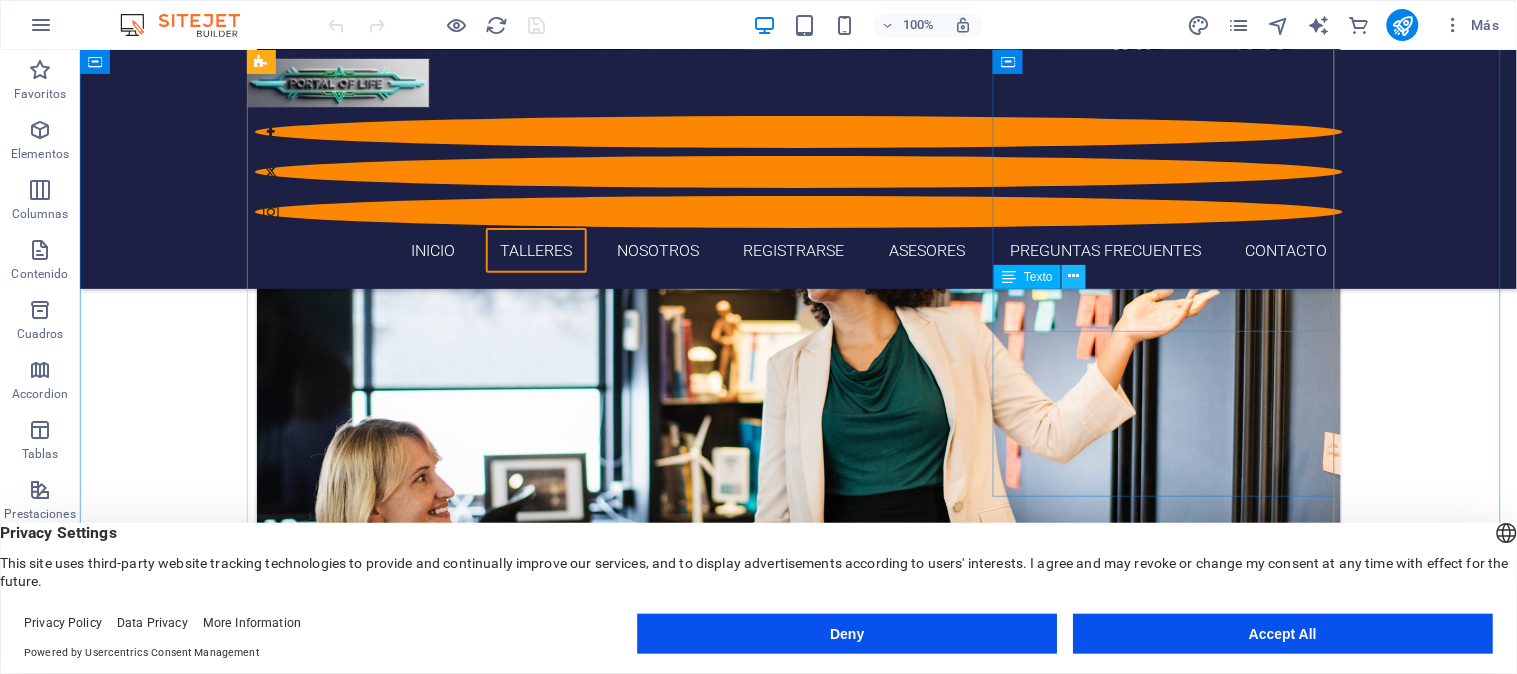 click at bounding box center [1074, 276] 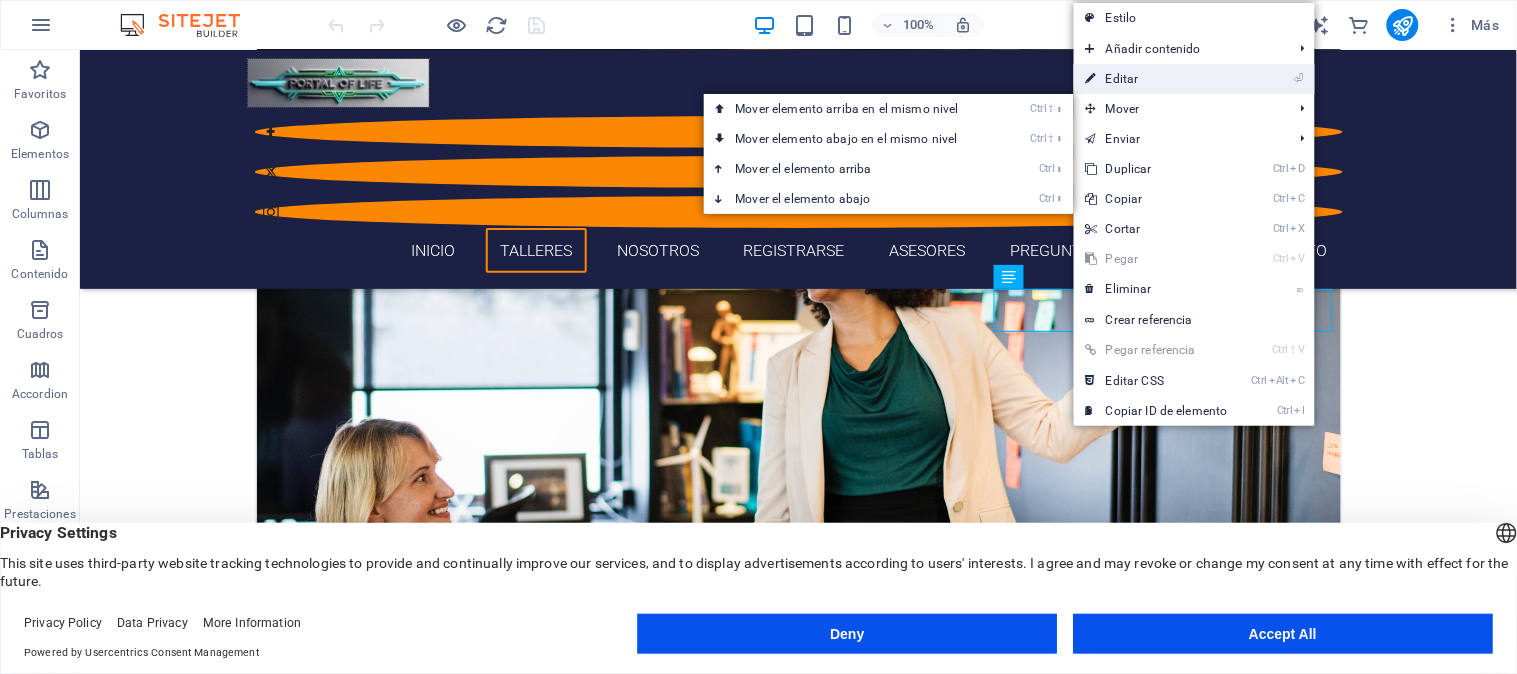 click on "⏎  Editar" at bounding box center (1157, 79) 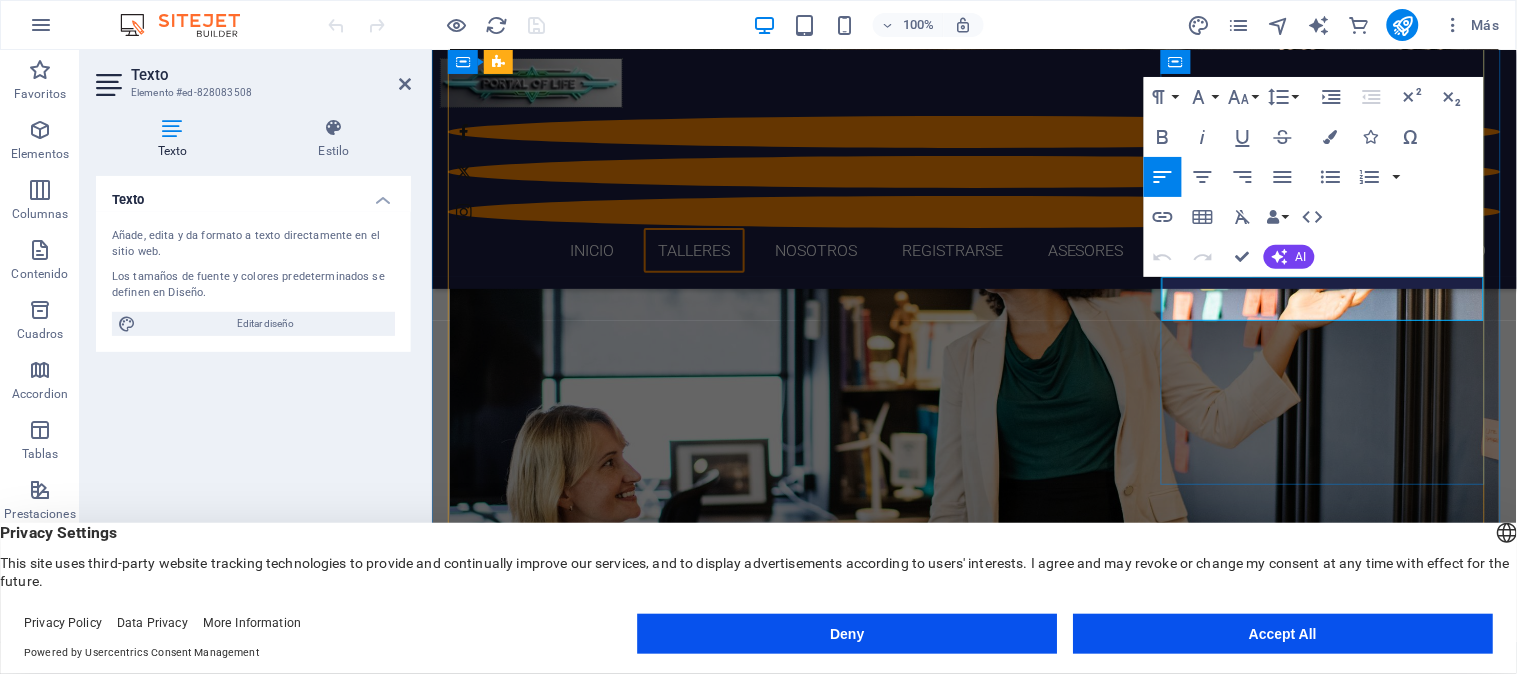 click on "39. [MONTH] 2025" at bounding box center (973, 2581) 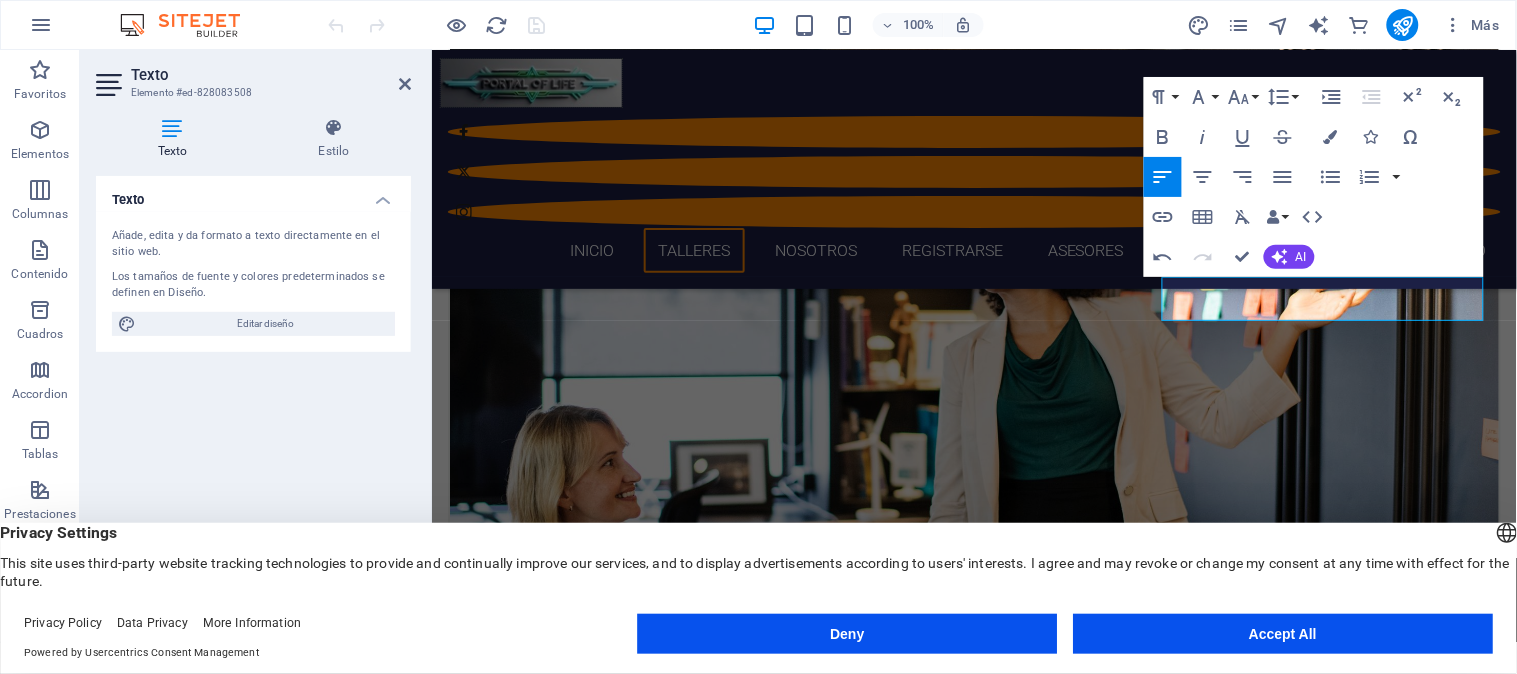 type 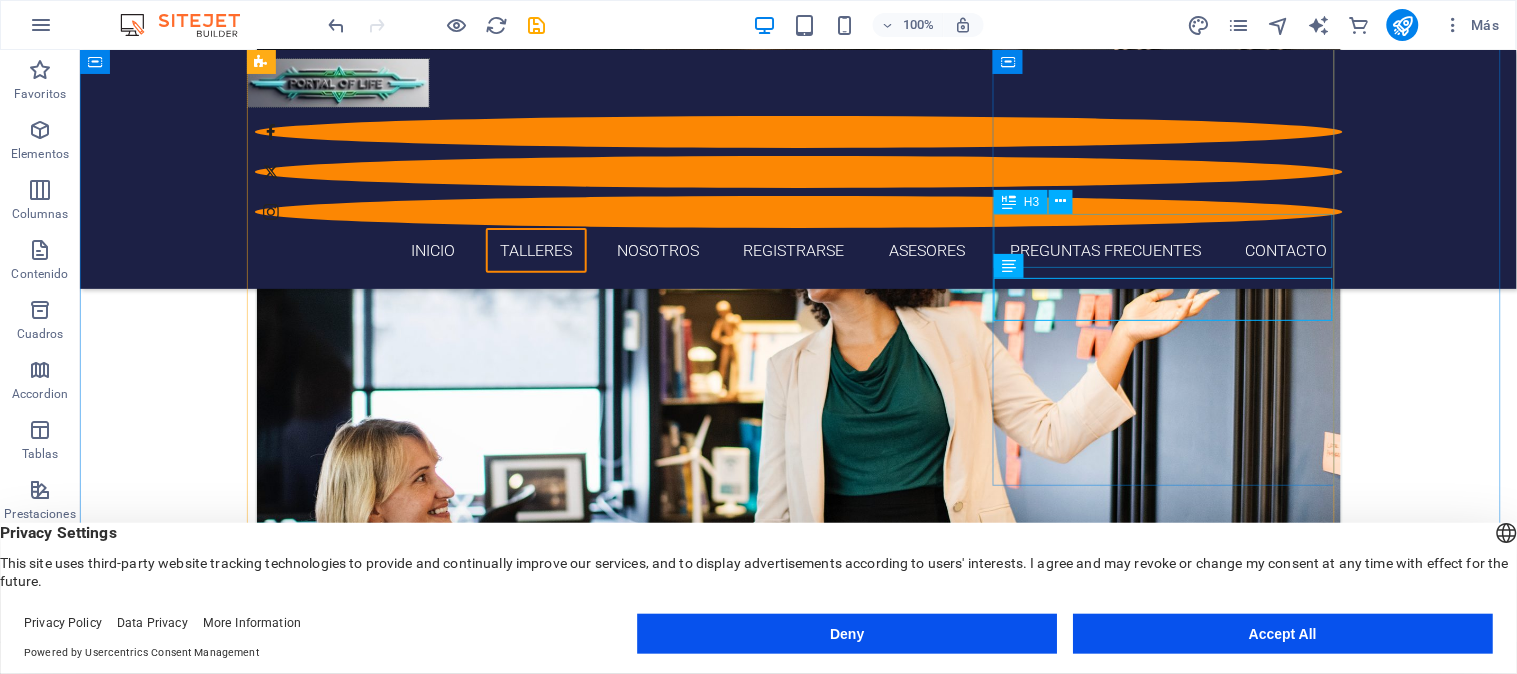 scroll, scrollTop: 786, scrollLeft: 0, axis: vertical 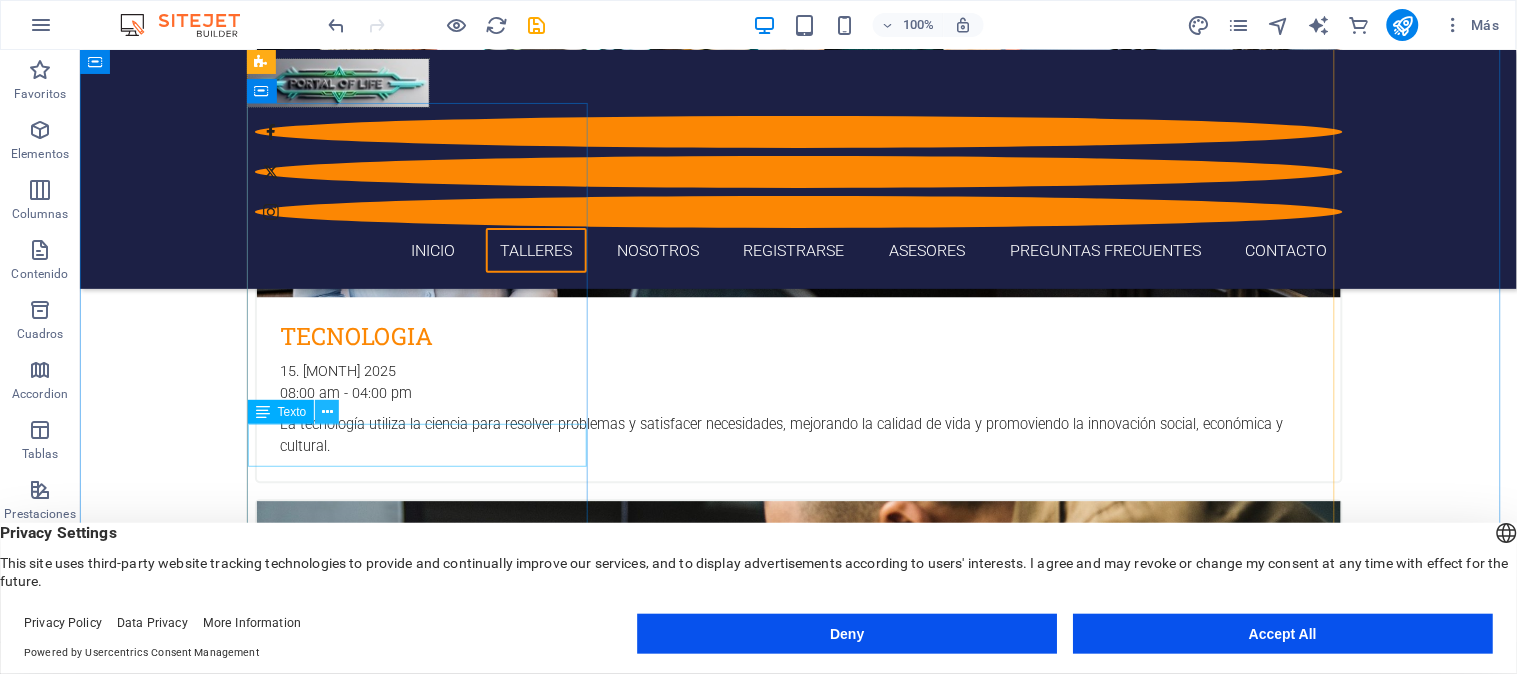 click at bounding box center (327, 412) 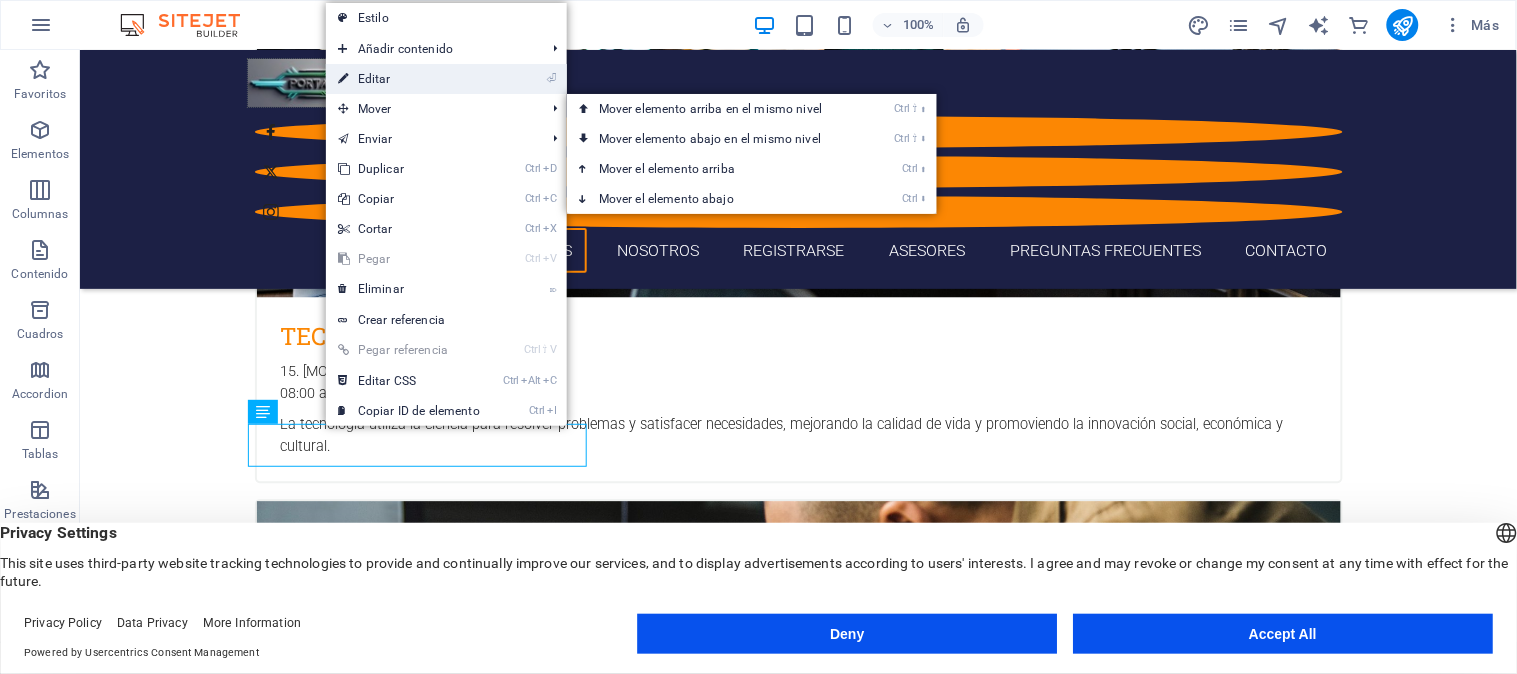 click on "⏎  Editar" at bounding box center [409, 79] 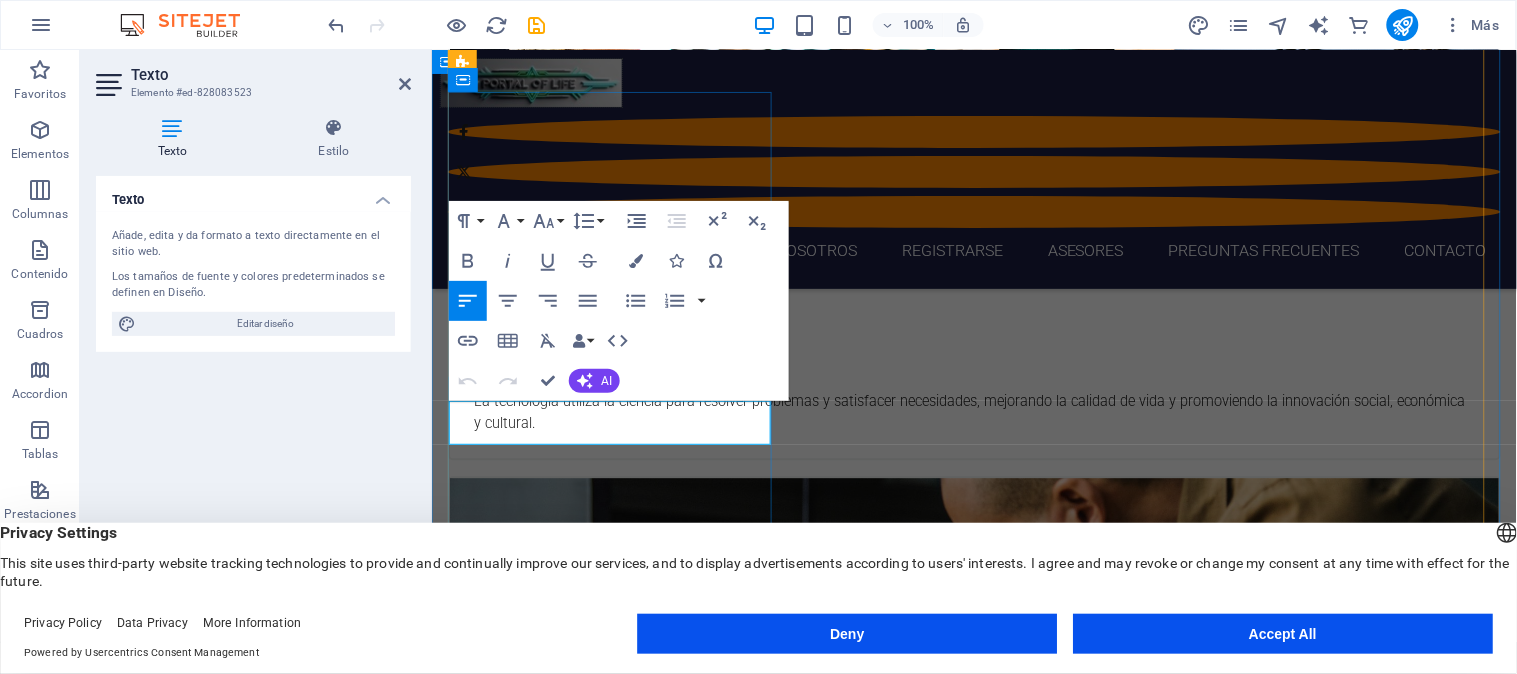 click on "25. [MONTH] 2025" at bounding box center [973, 3059] 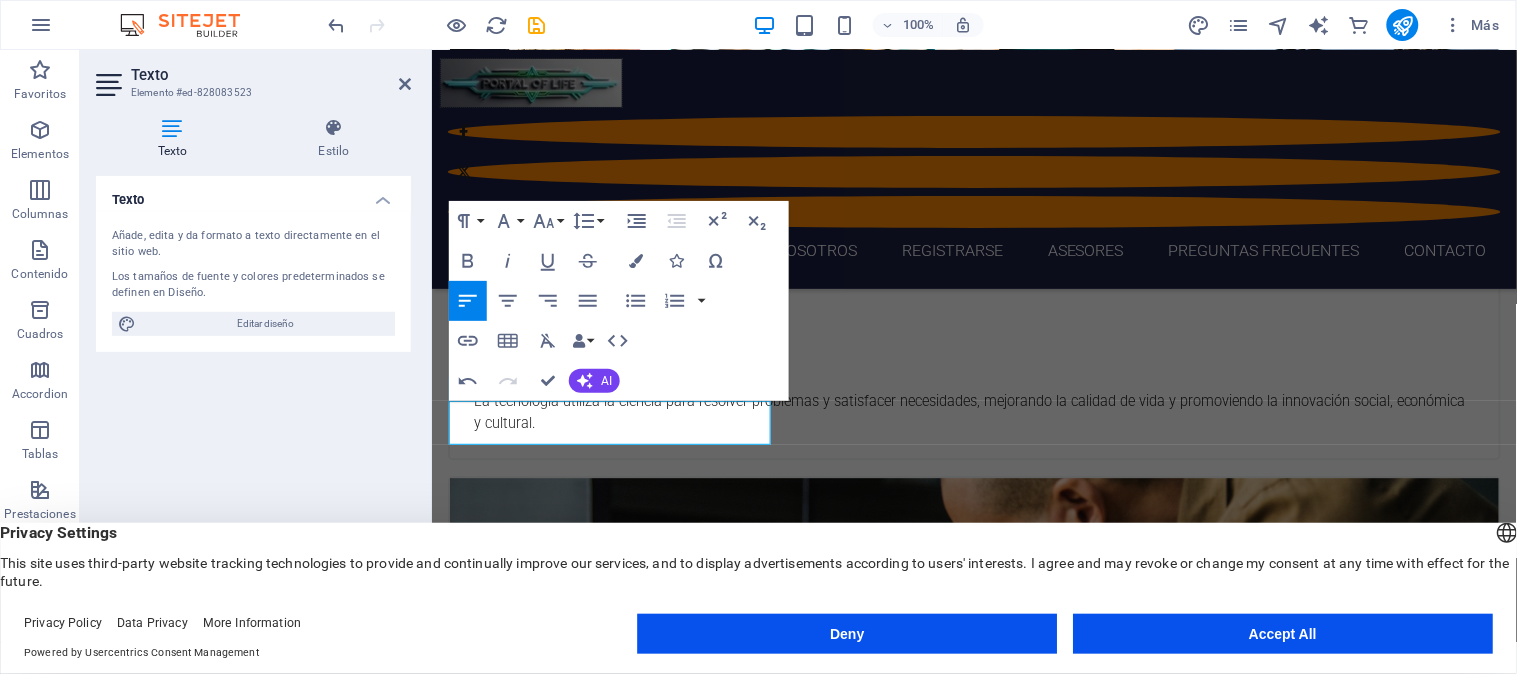 type 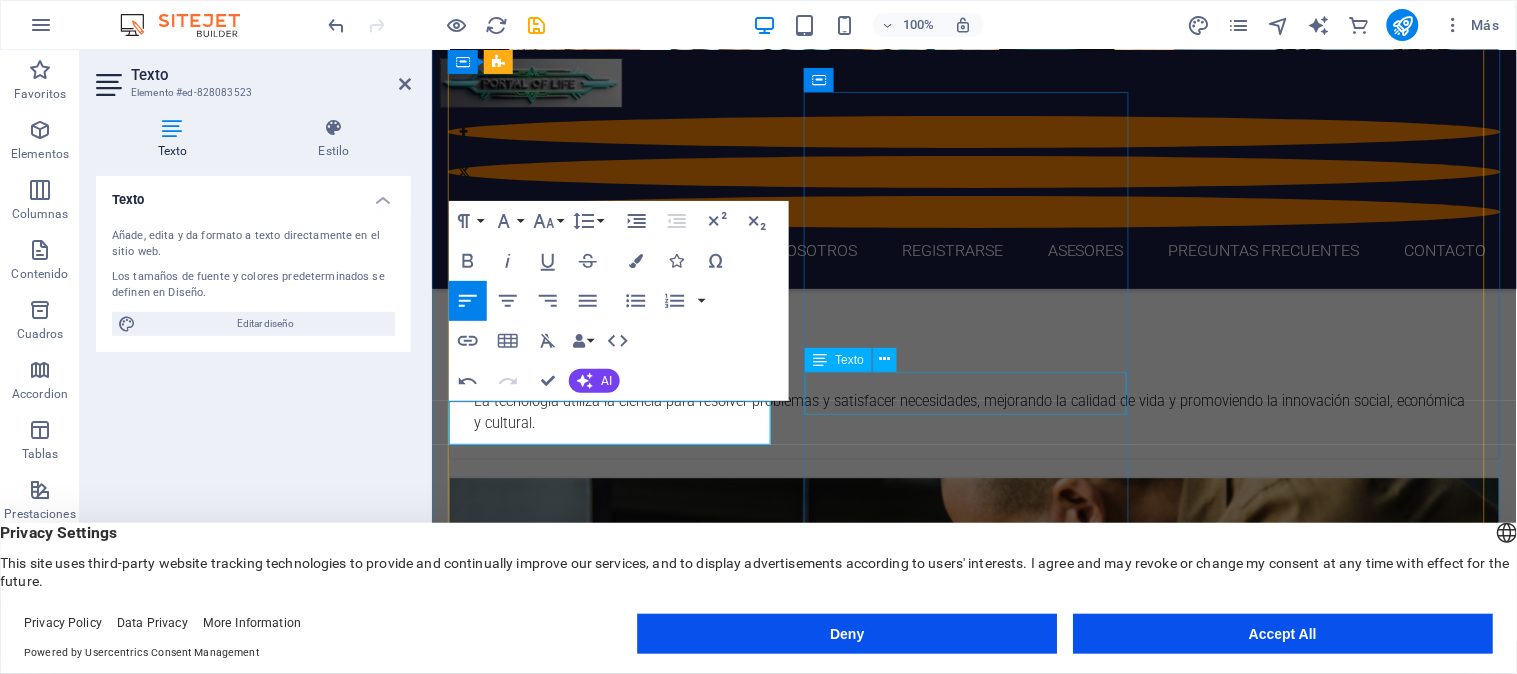 click on "30. [MONTH] 2025  08:00 am - 04:00 pm" at bounding box center (973, 3974) 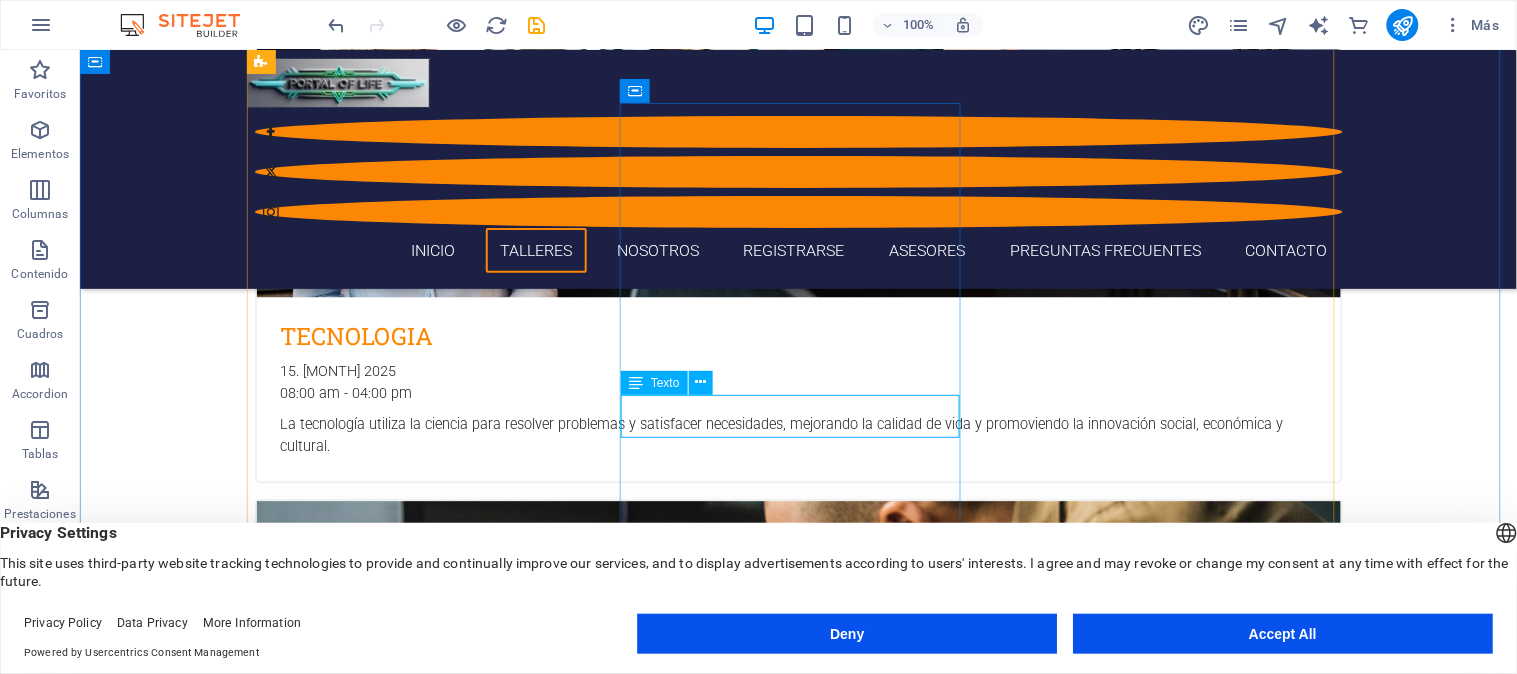 click on "30. [MONTH] 2025  08:00 am - 04:00 pm" at bounding box center [798, 4090] 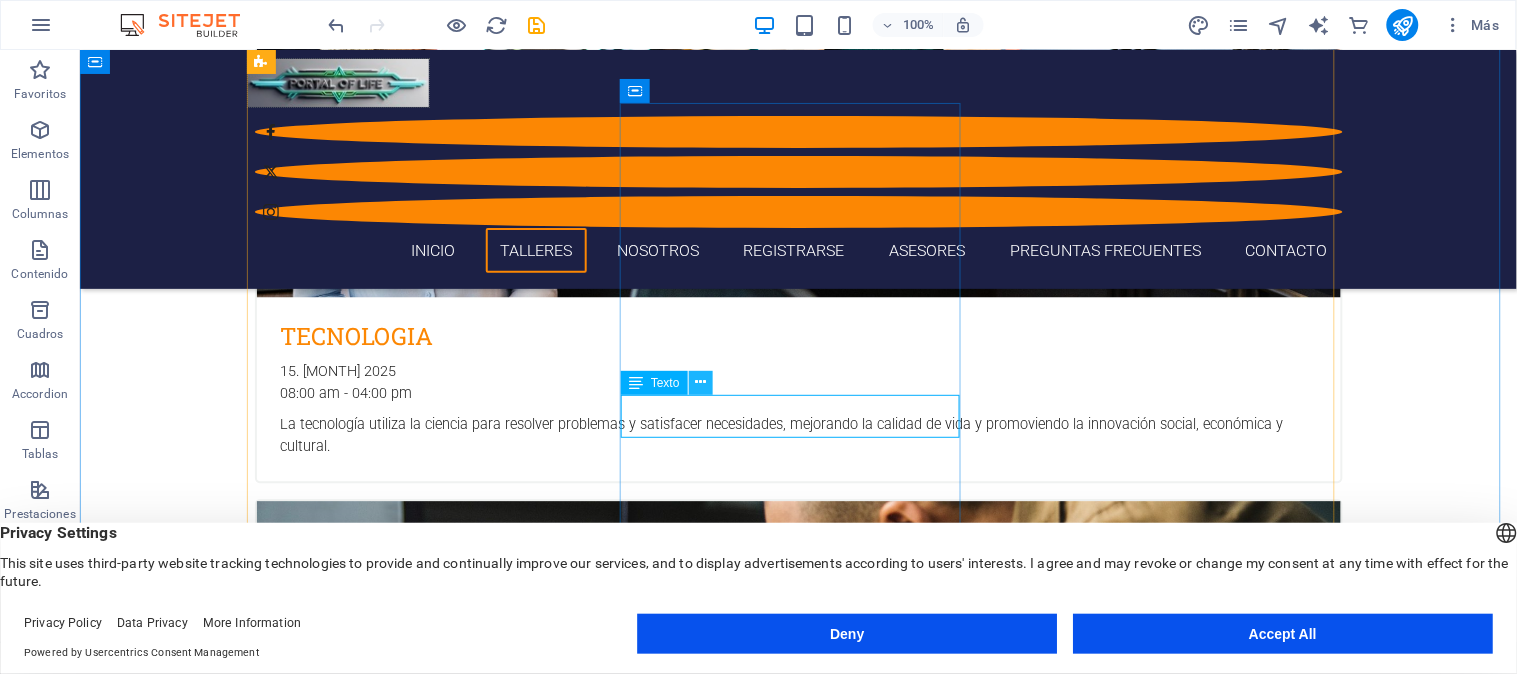 click at bounding box center (700, 382) 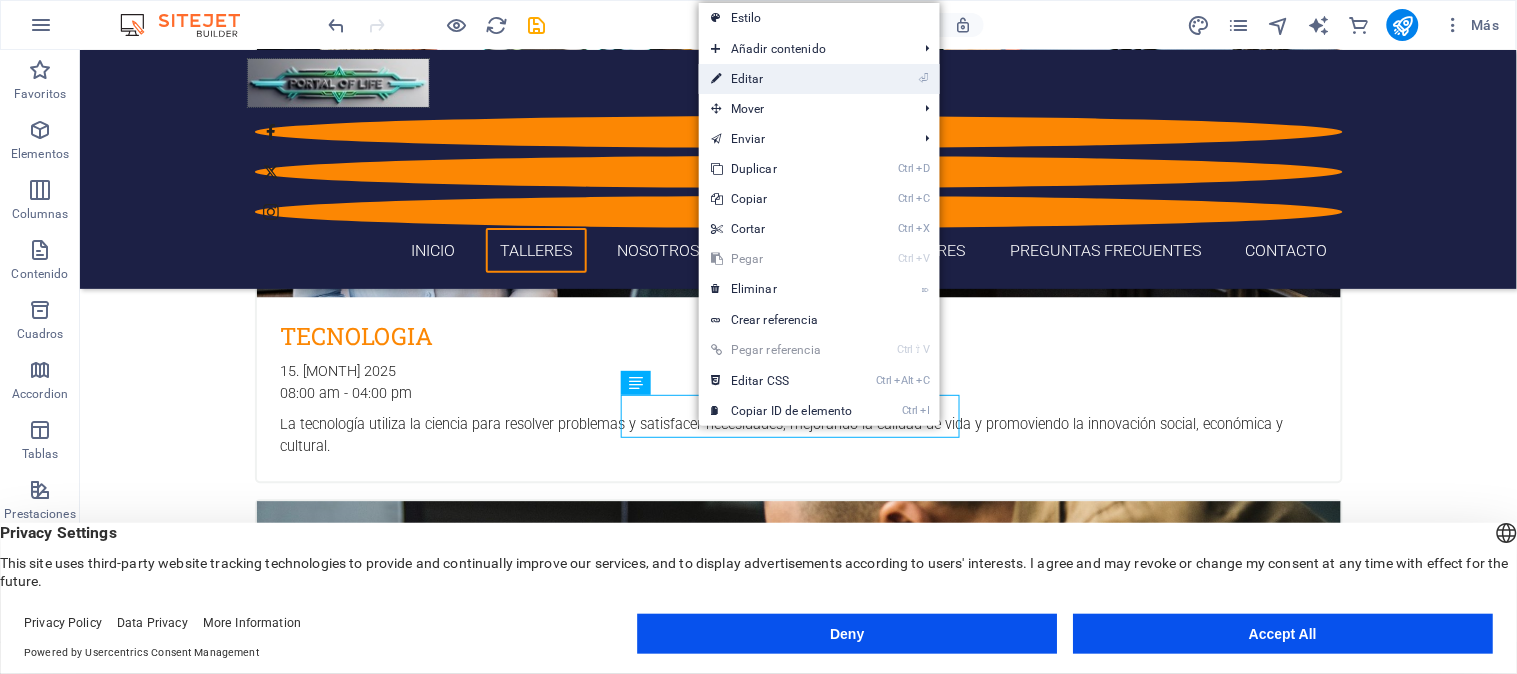 click on "⏎  Editar" at bounding box center [782, 79] 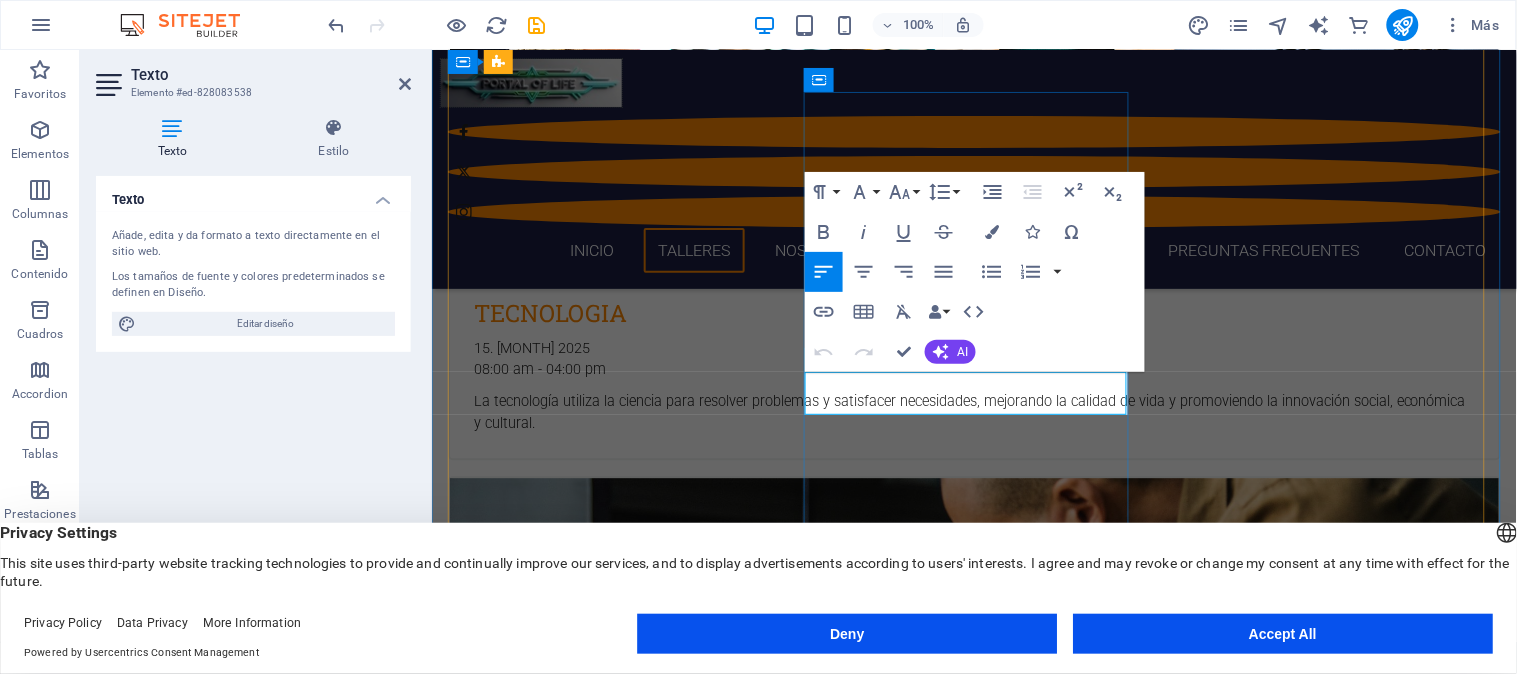 click on "30. [MONTH] 2025" at bounding box center [973, 3964] 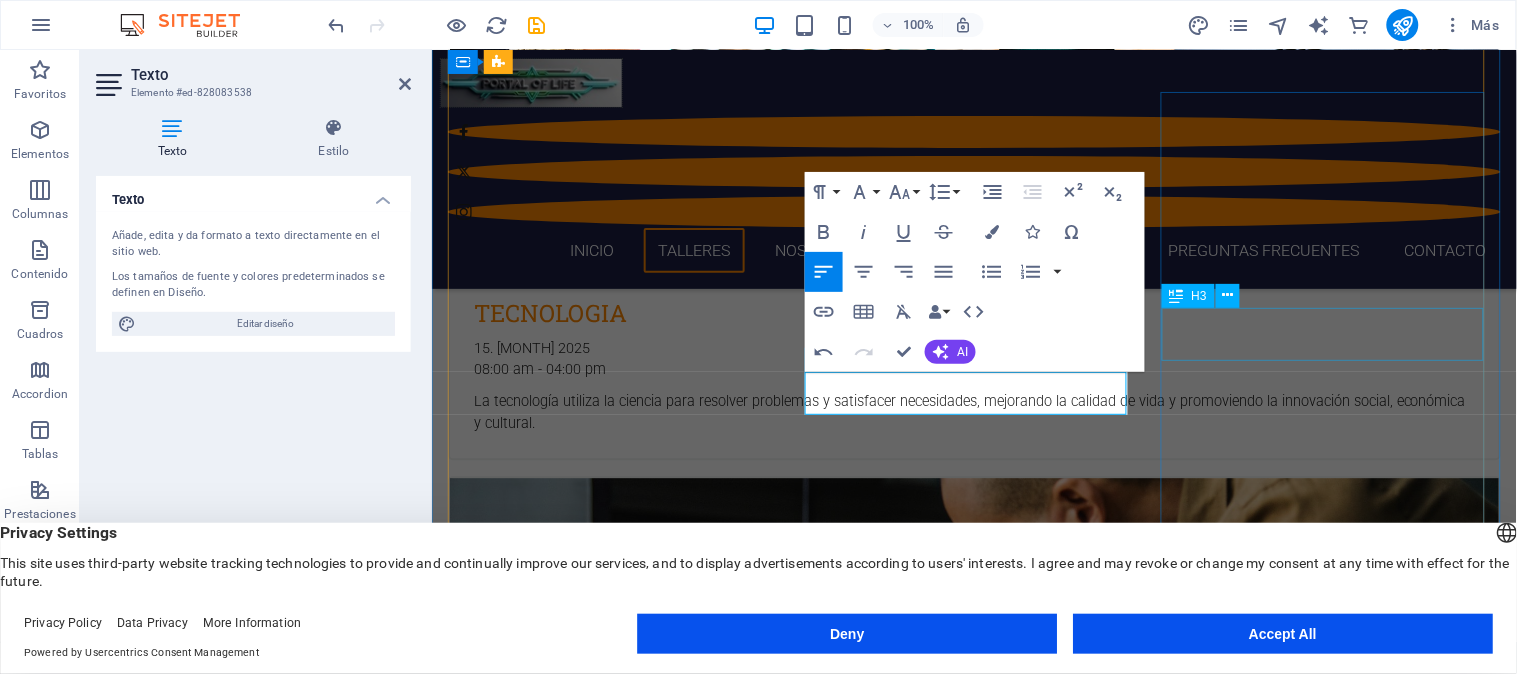 type 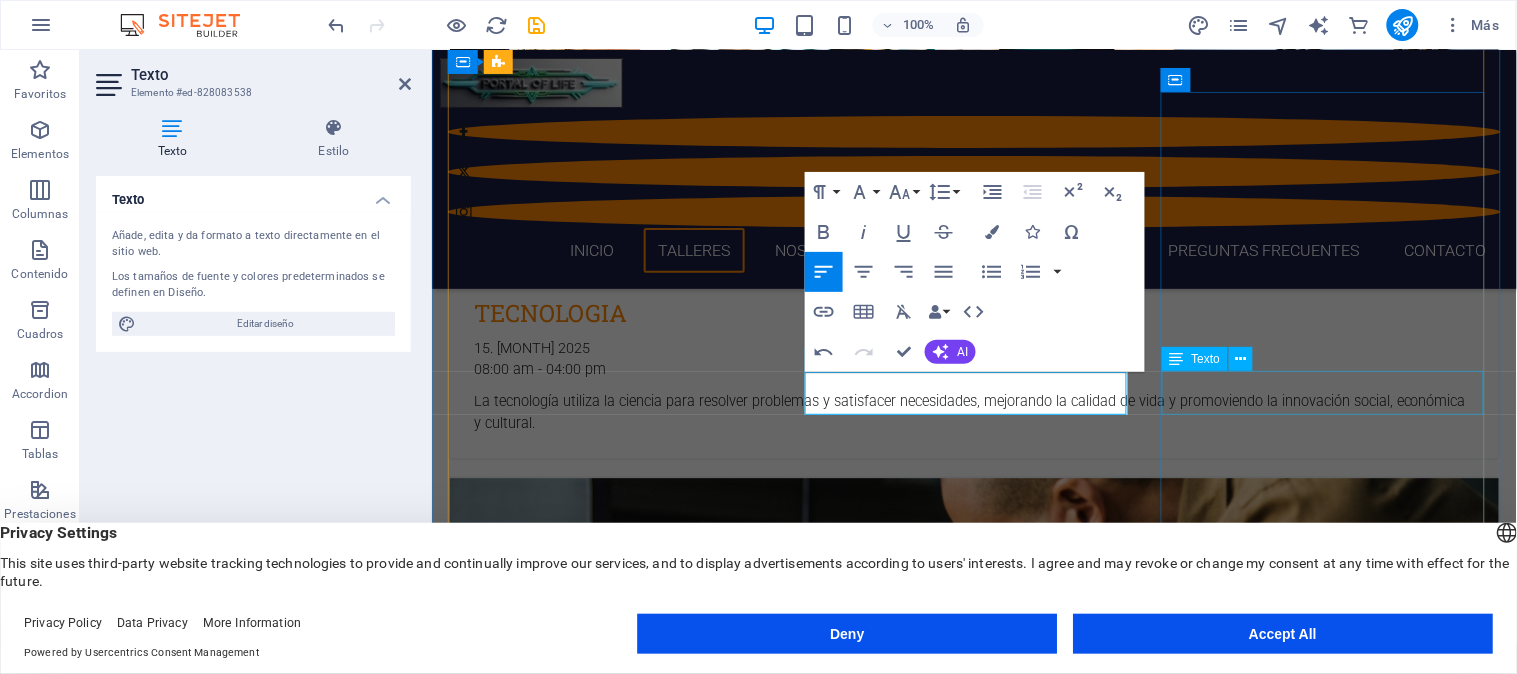 click on "25. [MONTH] 2025  08:00 am - 04:00 pm" at bounding box center [973, 4861] 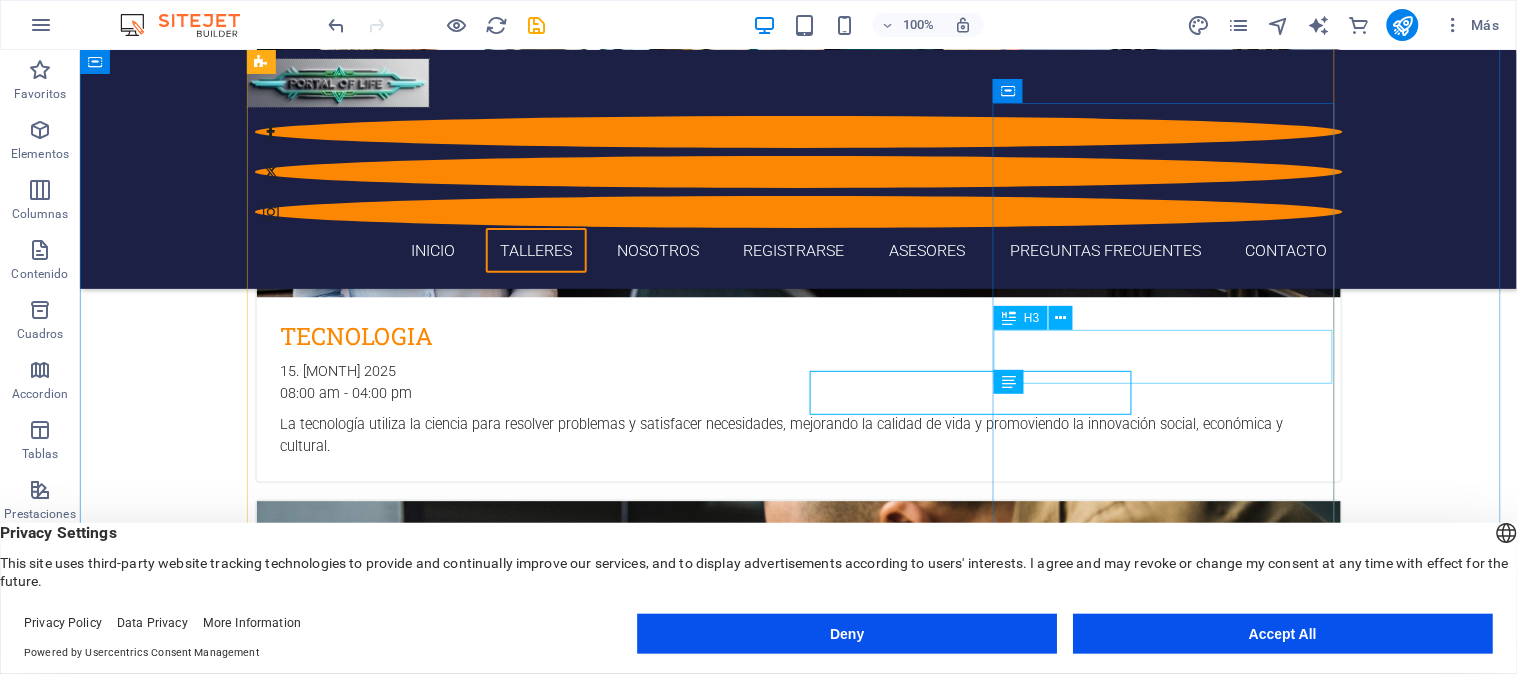 click on "reportajes" at bounding box center (798, 4919) 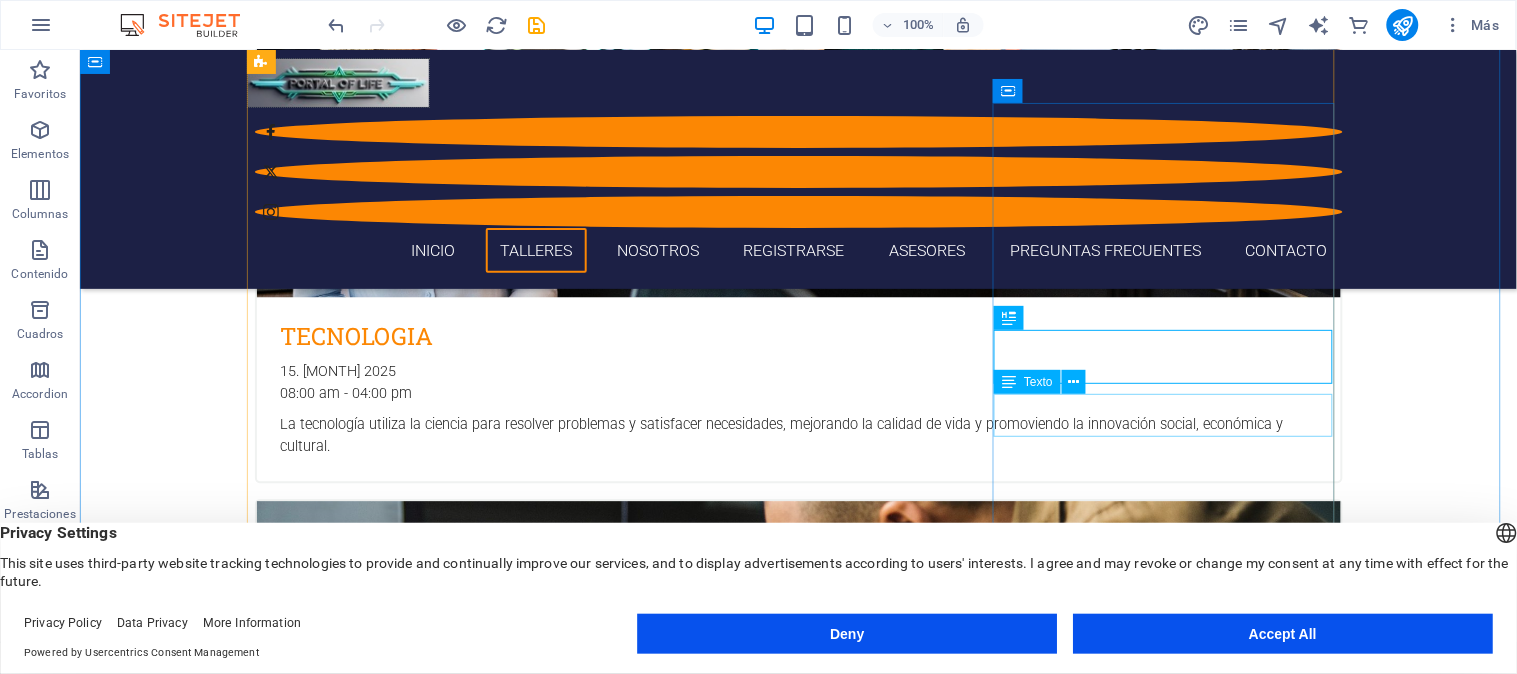 click on "25. [MONTH] 2025  08:00 am - 04:00 pm" at bounding box center [798, 4977] 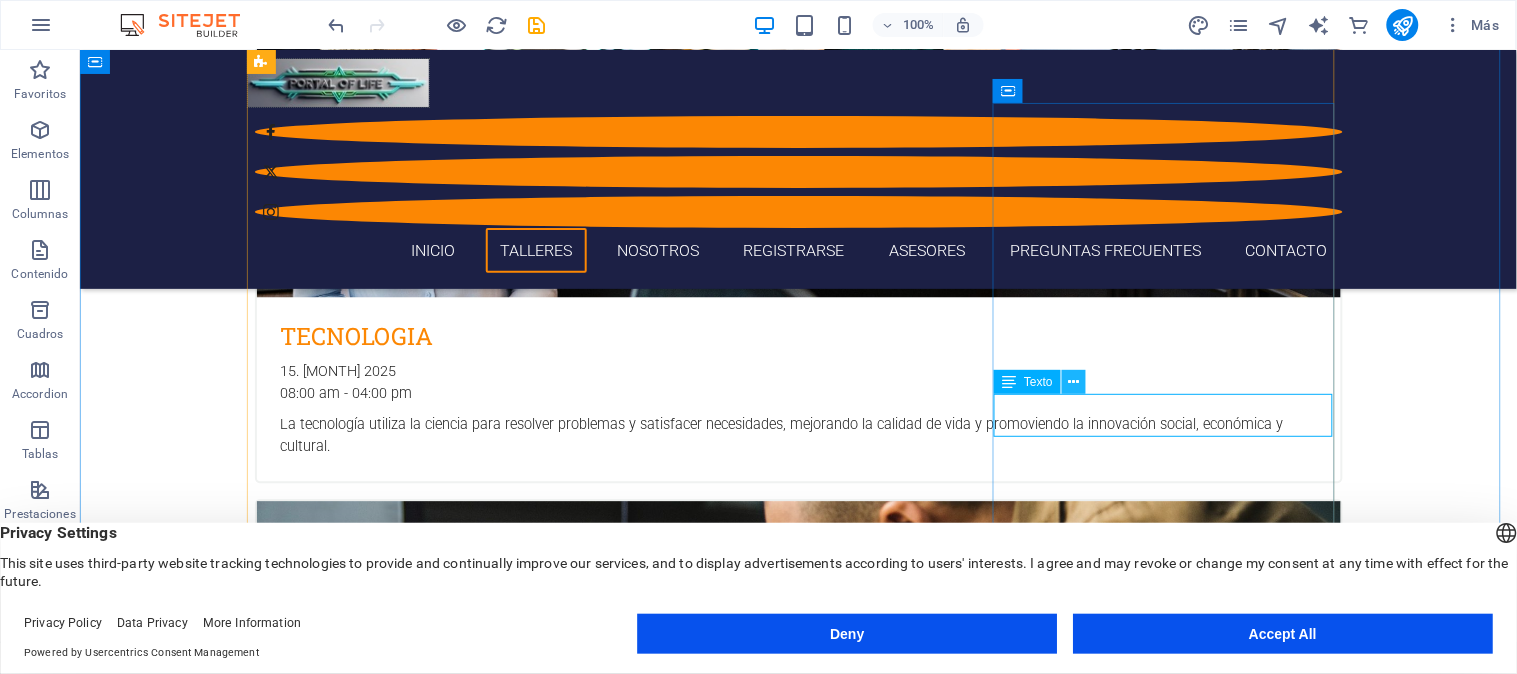 click at bounding box center (1074, 382) 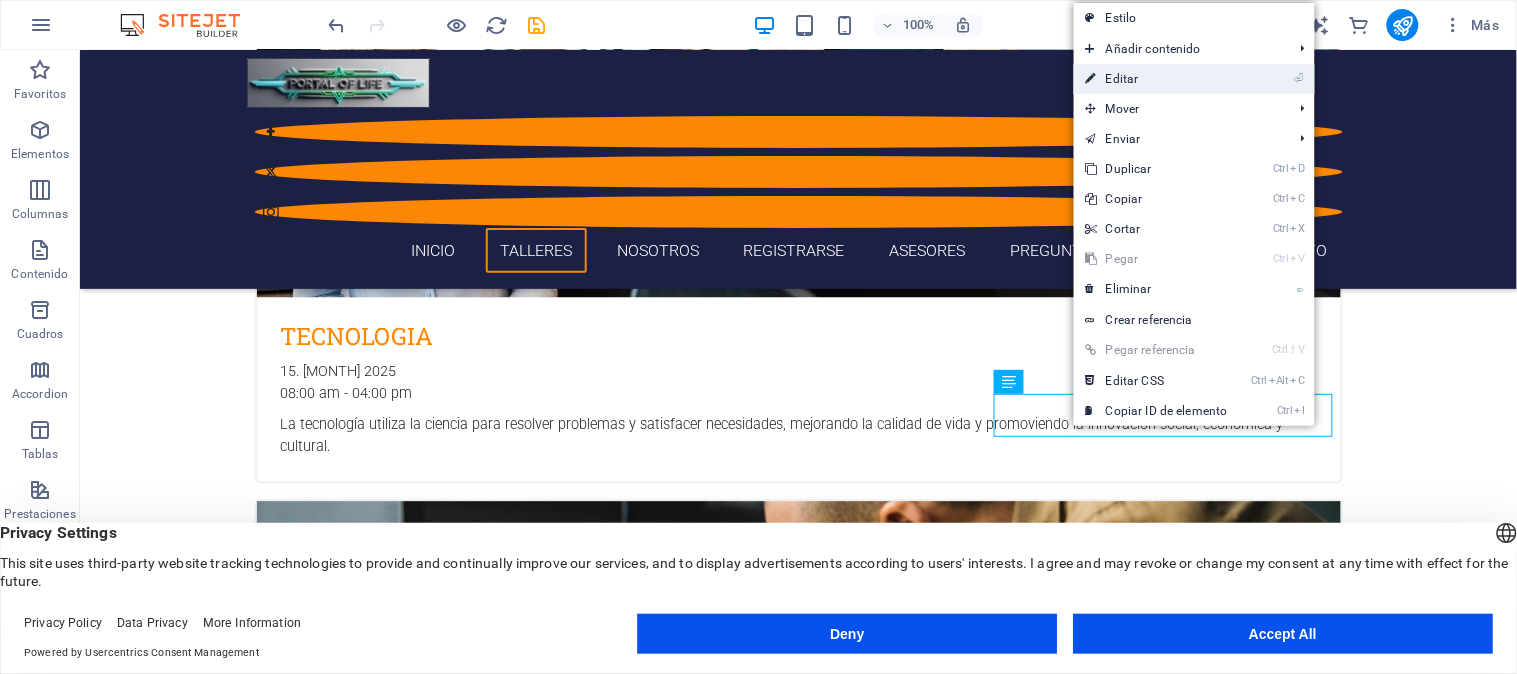 click on "⏎  Editar" at bounding box center (1157, 79) 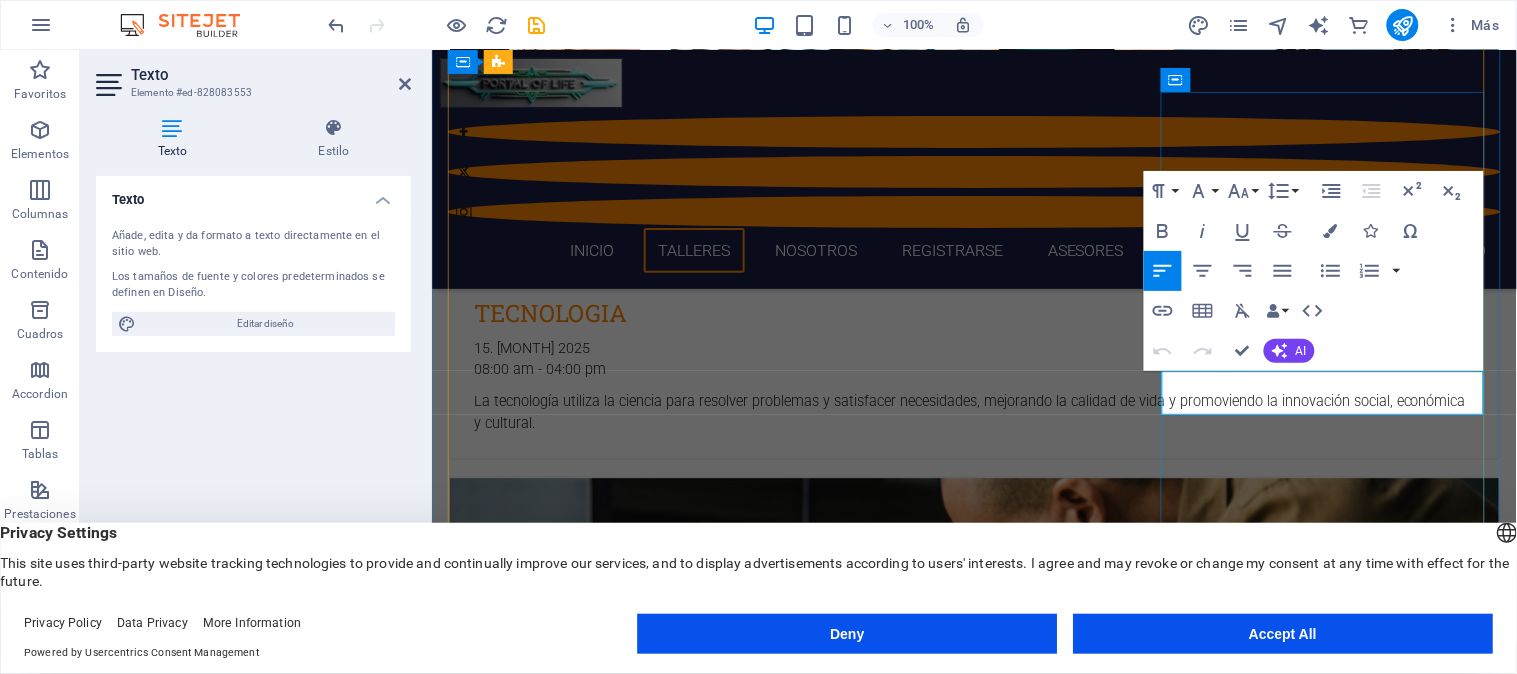 click on "25. [MONTH] 2025" at bounding box center (973, 4851) 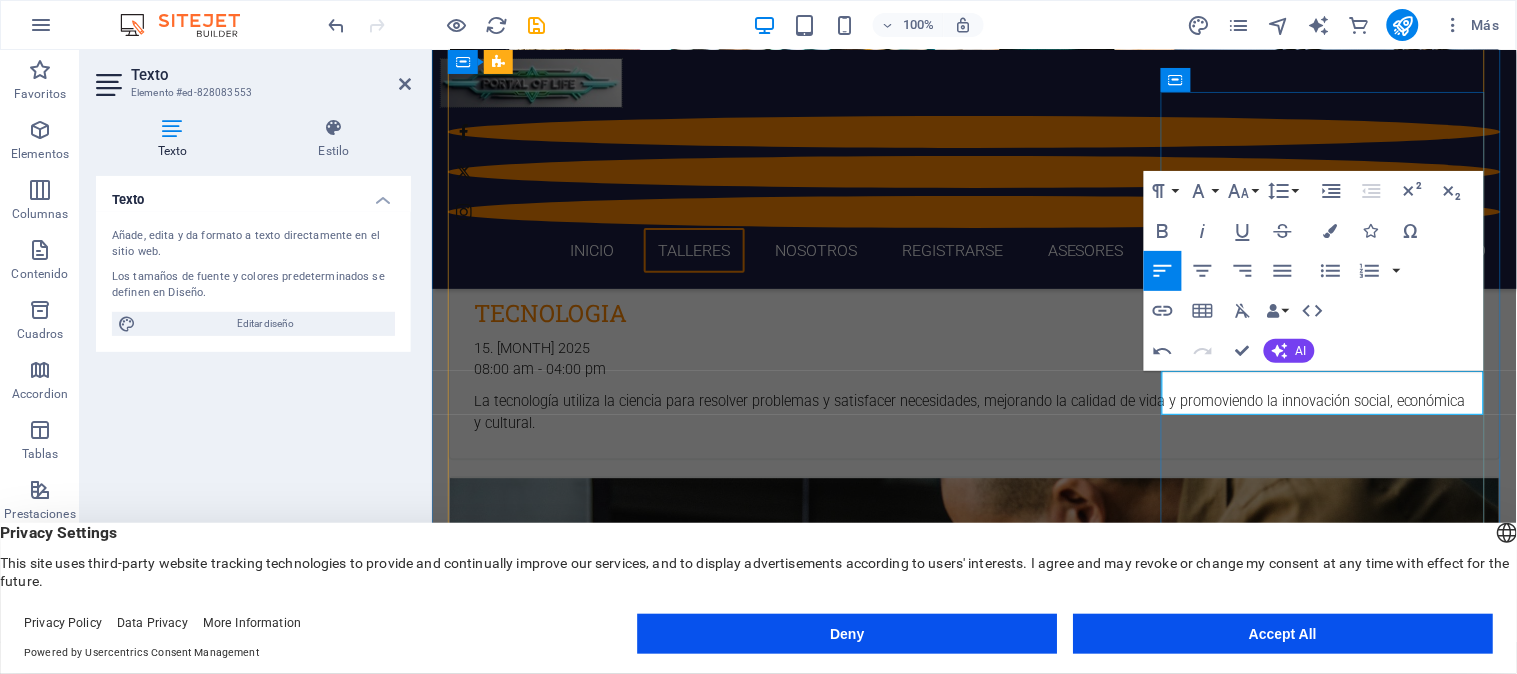 type 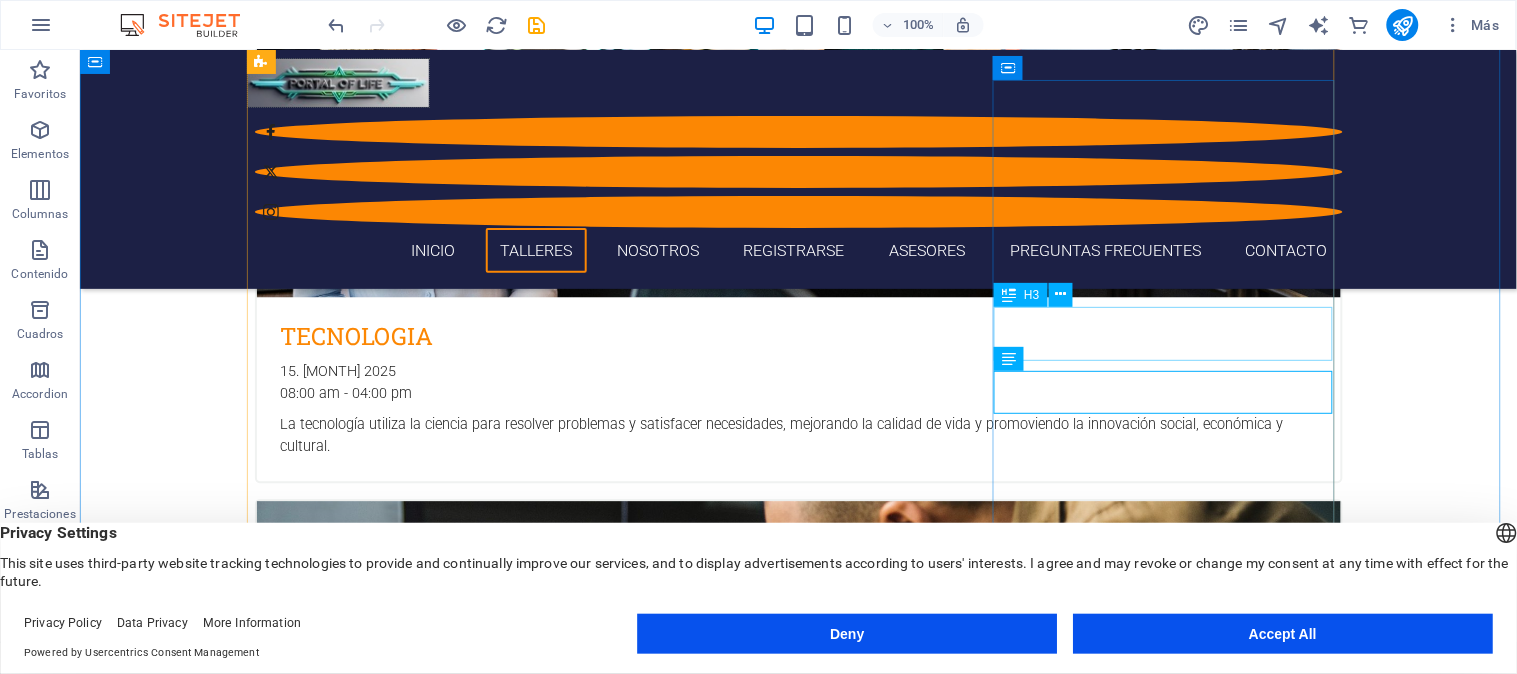 scroll, scrollTop: 1224, scrollLeft: 0, axis: vertical 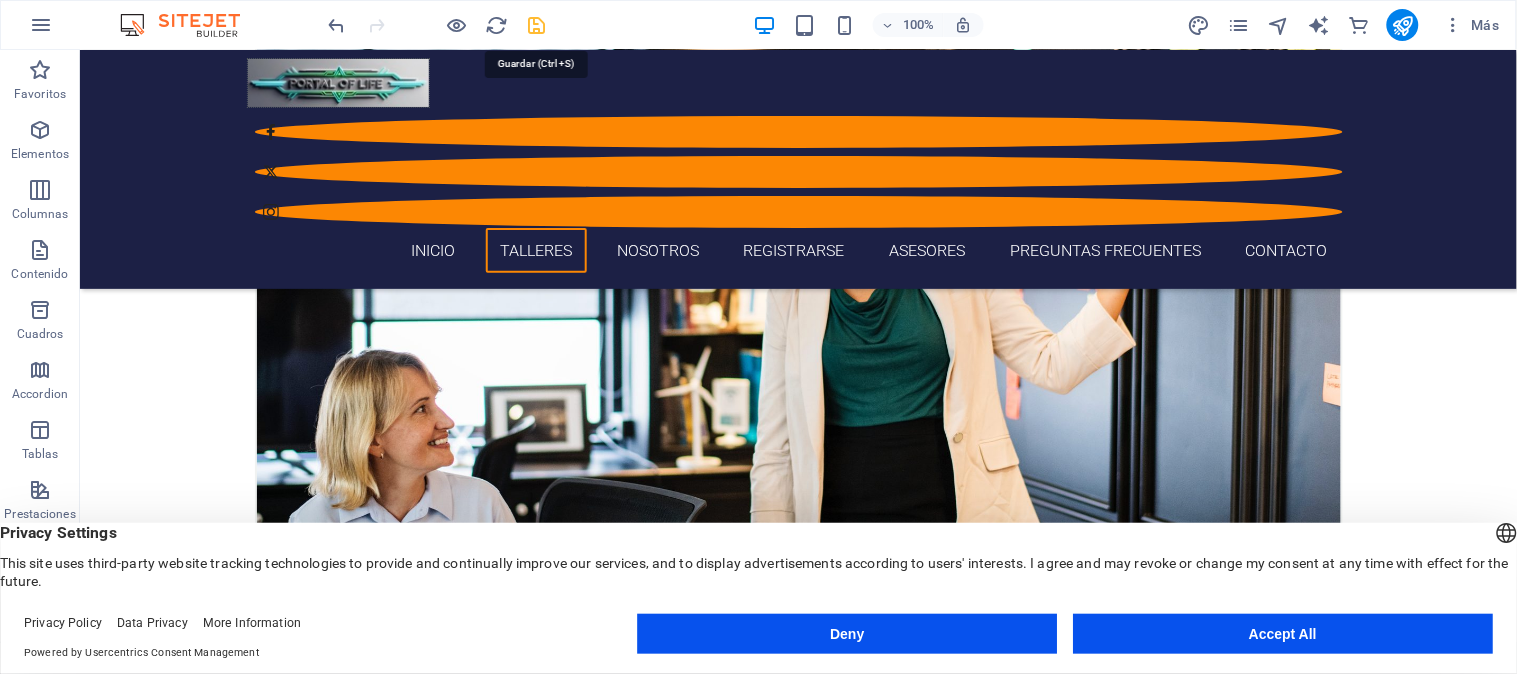 click at bounding box center (537, 25) 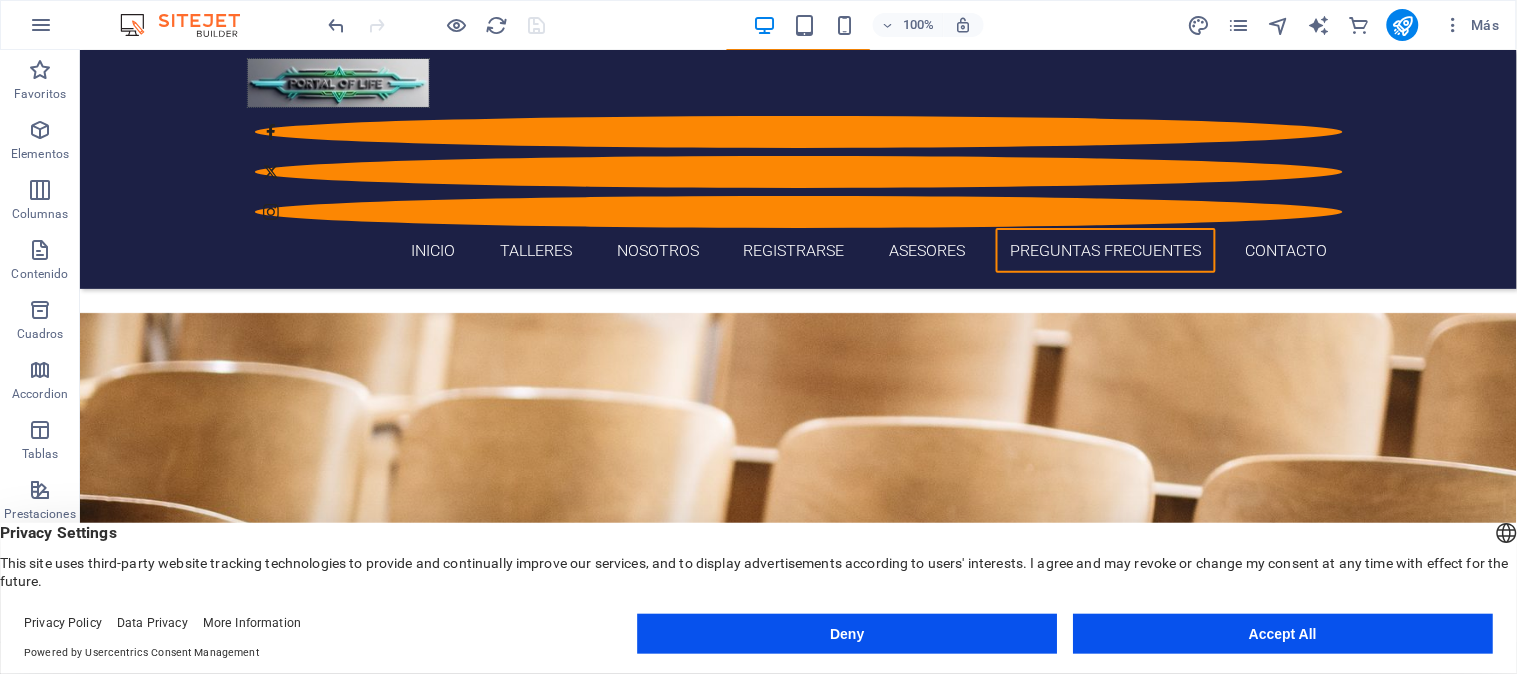 scroll, scrollTop: 8726, scrollLeft: 0, axis: vertical 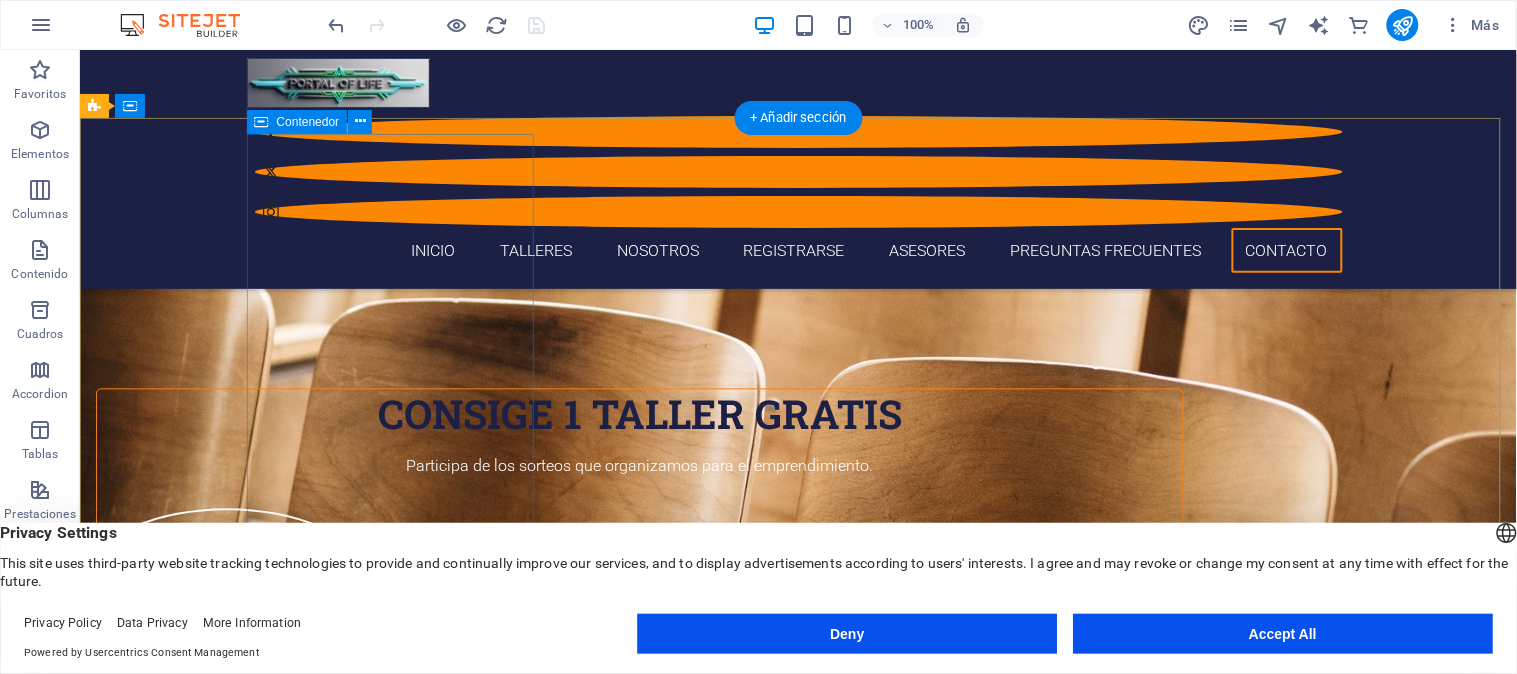 click on "horarios Horario 9 a.m. a 6 p.m. Lunes a |Sabado" at bounding box center [639, 5503] 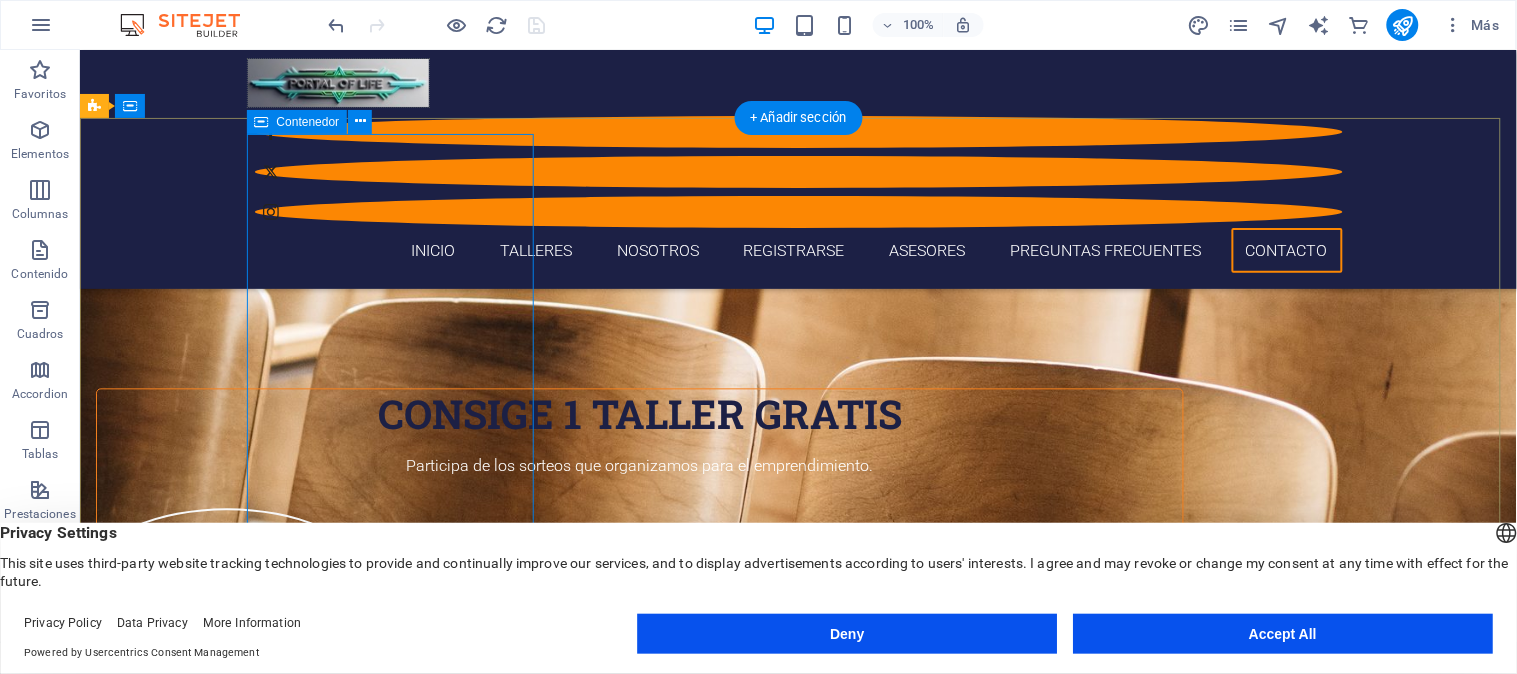 click on "horarios Horario 9 a.m. a 6 p.m. Lunes a |Sabado" at bounding box center (639, 5503) 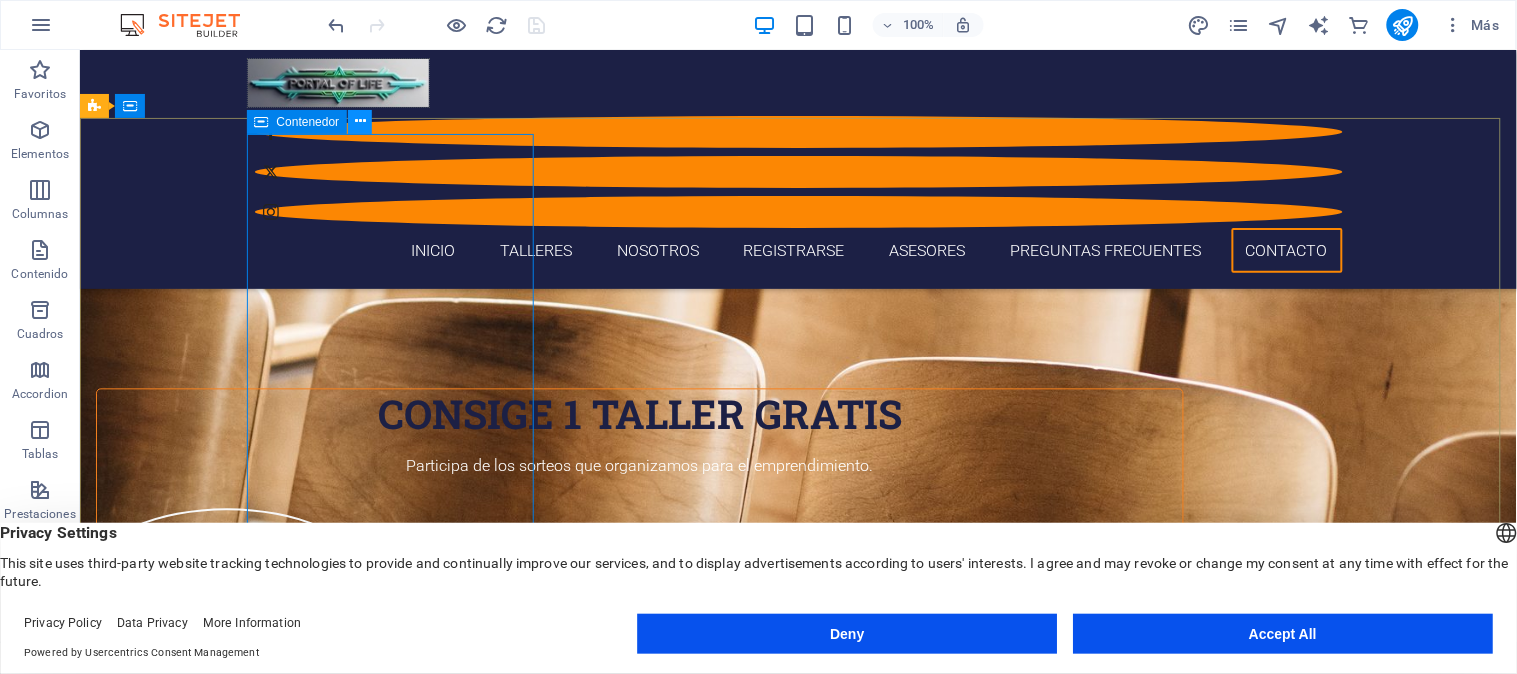 click at bounding box center [360, 121] 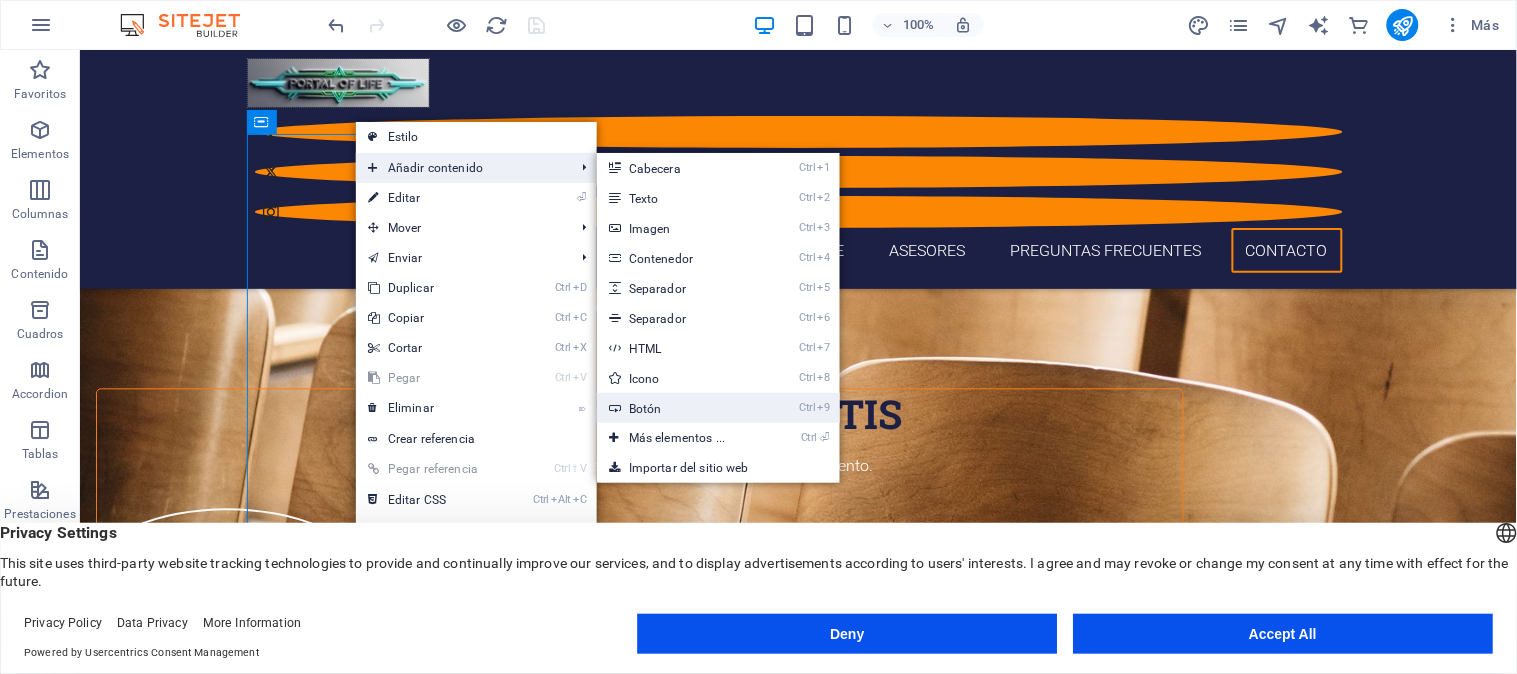 click on "Ctrl 9  Botón" at bounding box center [681, 408] 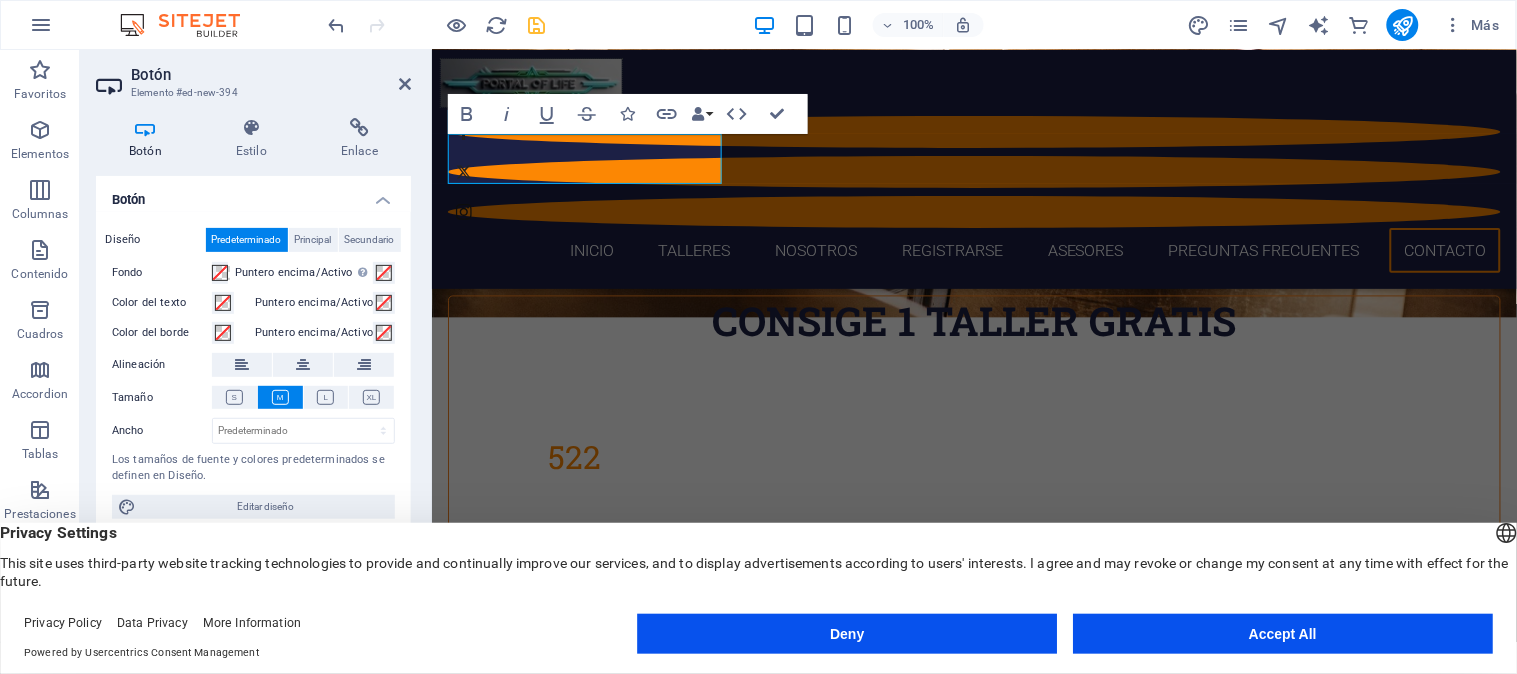scroll, scrollTop: 8856, scrollLeft: 0, axis: vertical 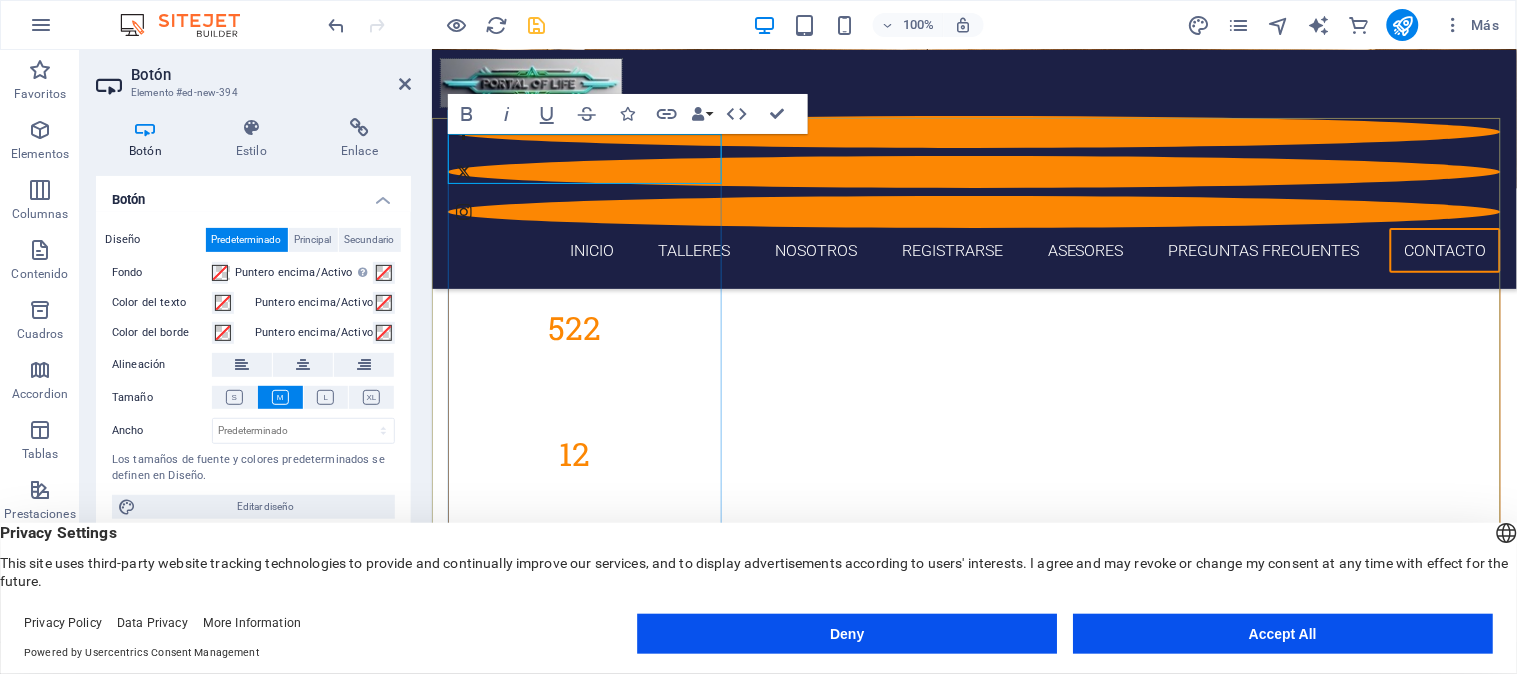 drag, startPoint x: 609, startPoint y: 384, endPoint x: 966, endPoint y: 389, distance: 357.035 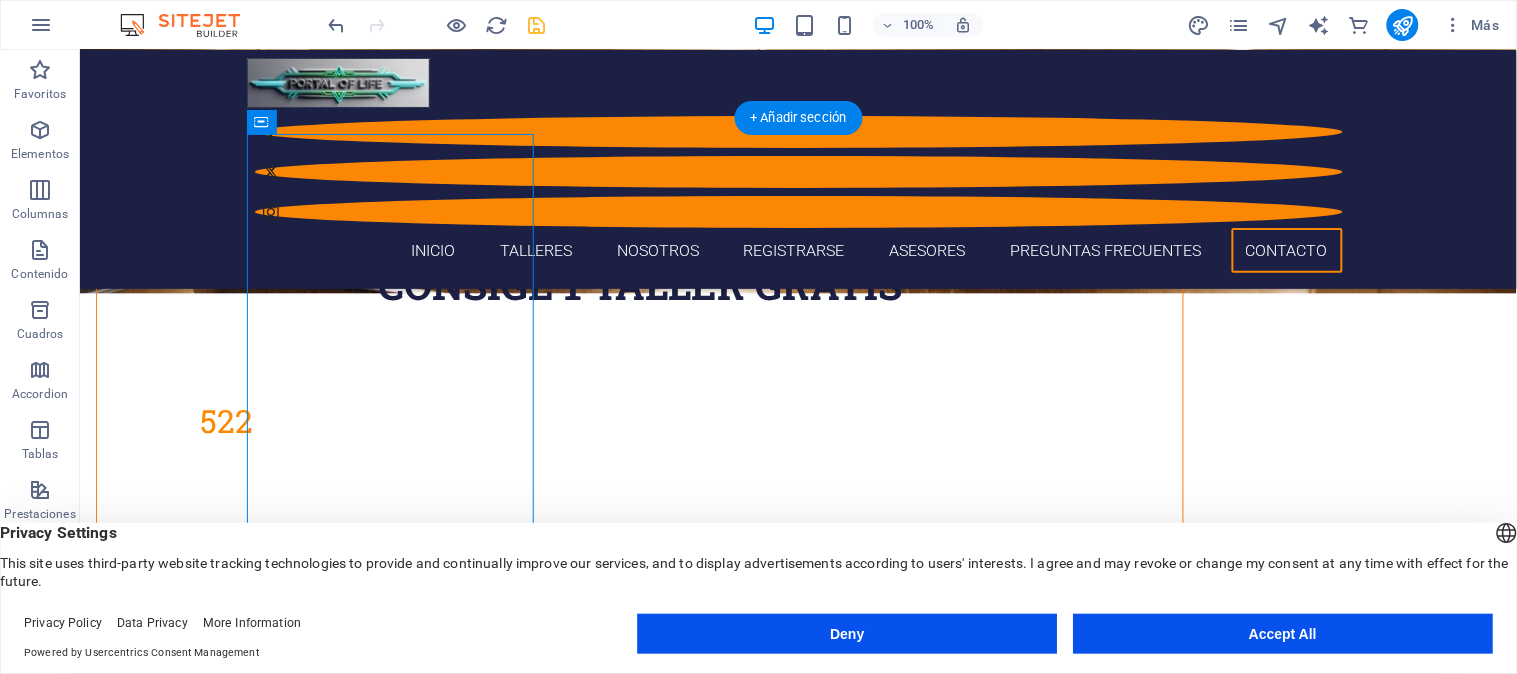 scroll, scrollTop: 8726, scrollLeft: 0, axis: vertical 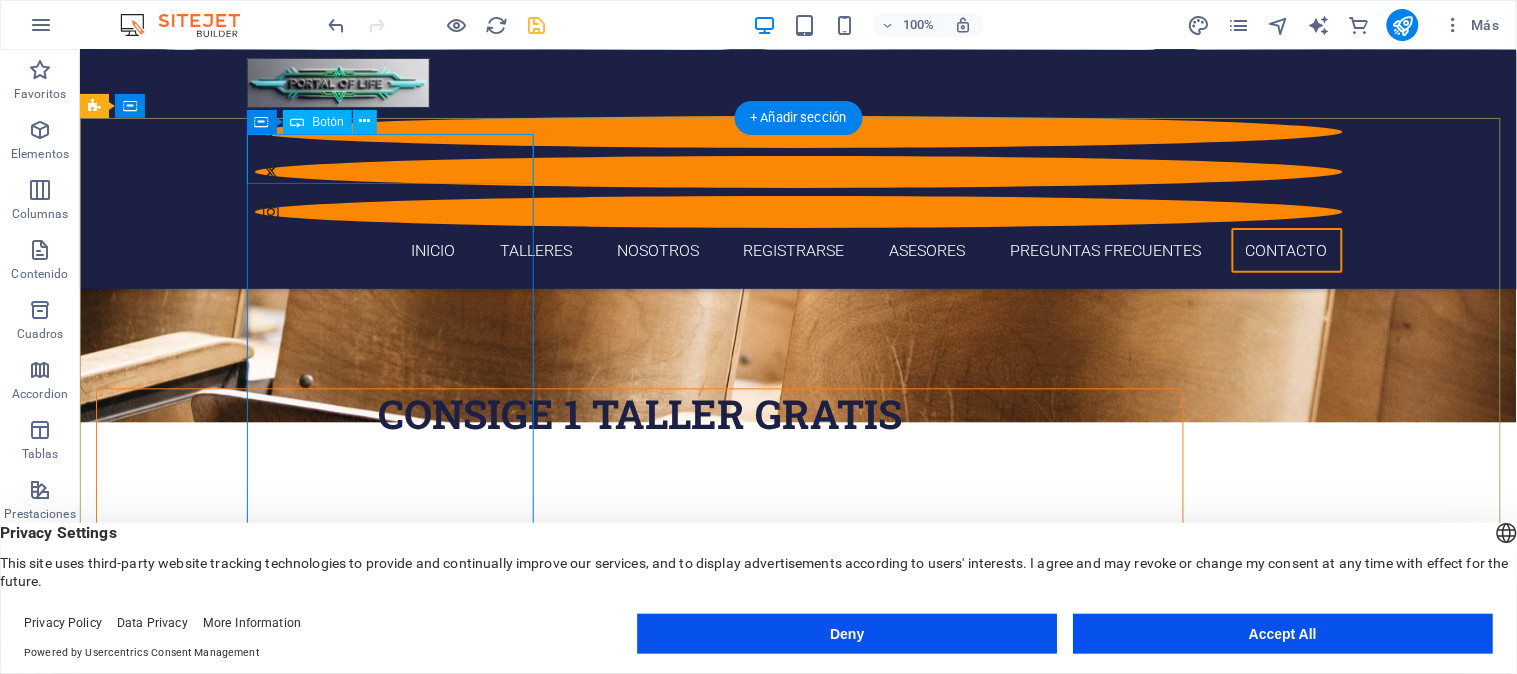 click on "Etiqueta del botón" at bounding box center [639, 5463] 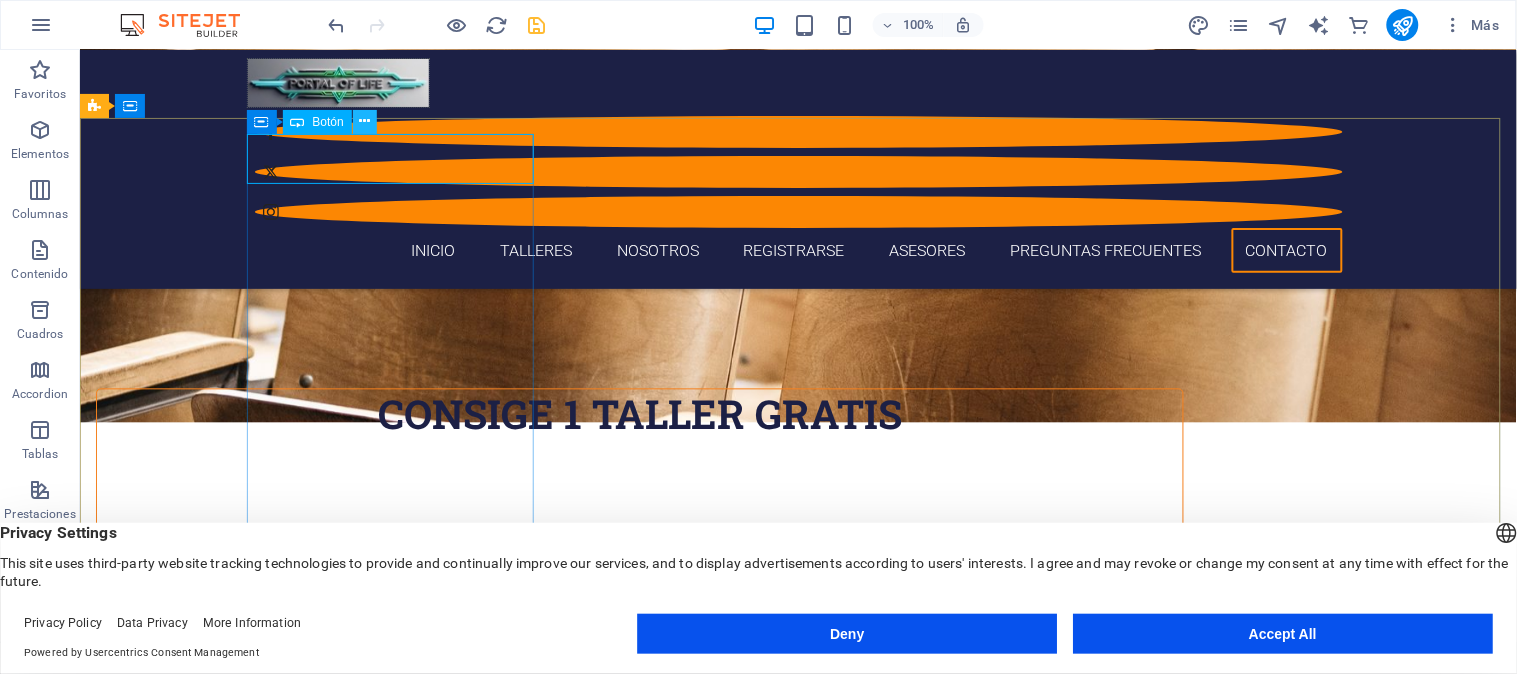 click at bounding box center [364, 121] 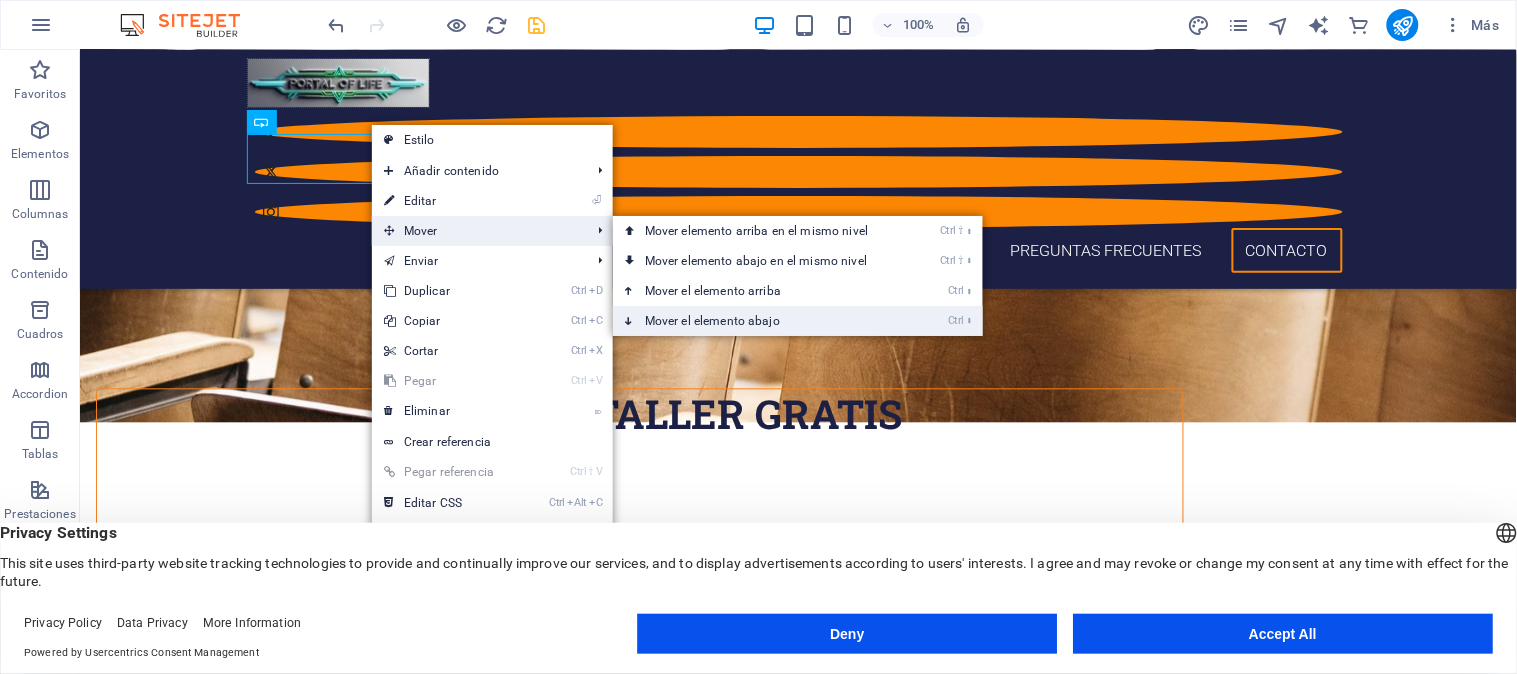 drag, startPoint x: 632, startPoint y: 265, endPoint x: 712, endPoint y: 315, distance: 94.33981 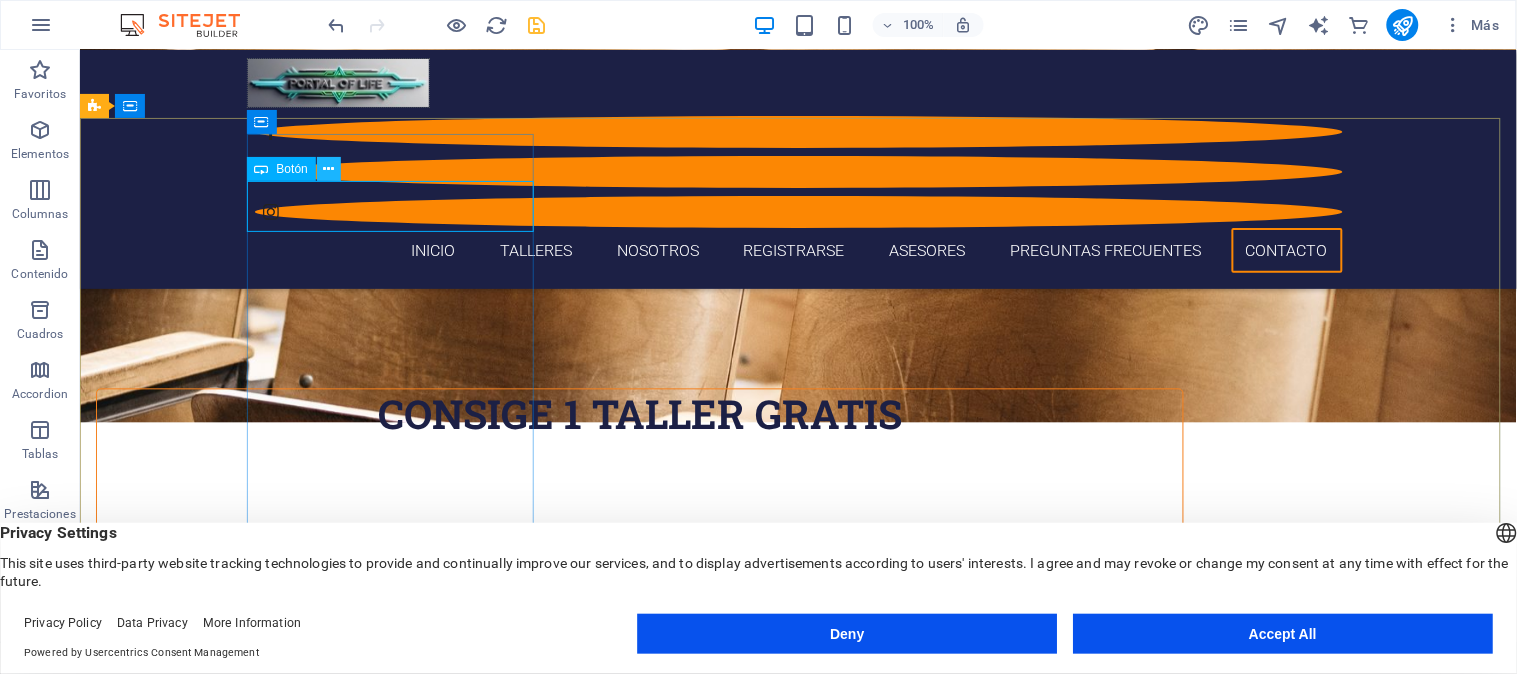 click at bounding box center (328, 169) 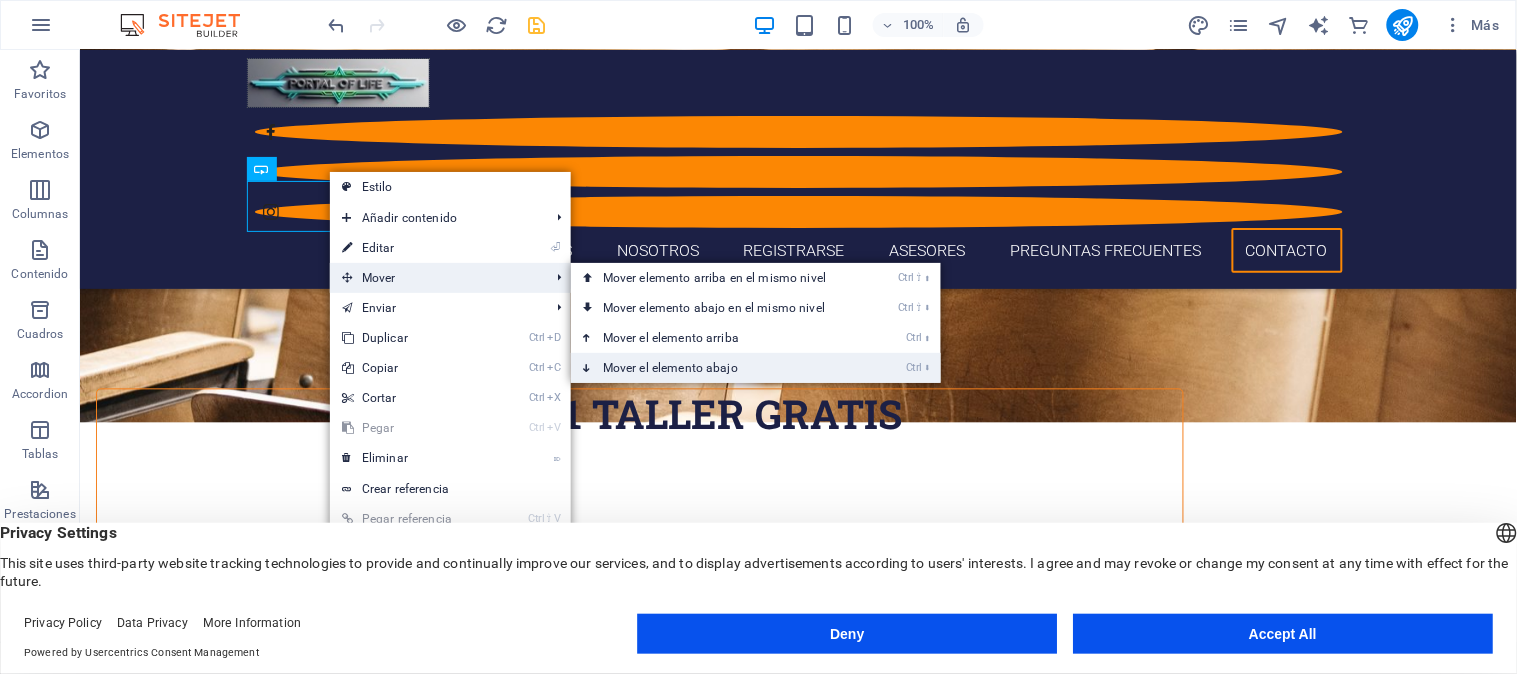 click on "Ctrl ⬇  Mover el elemento abajo" at bounding box center (718, 368) 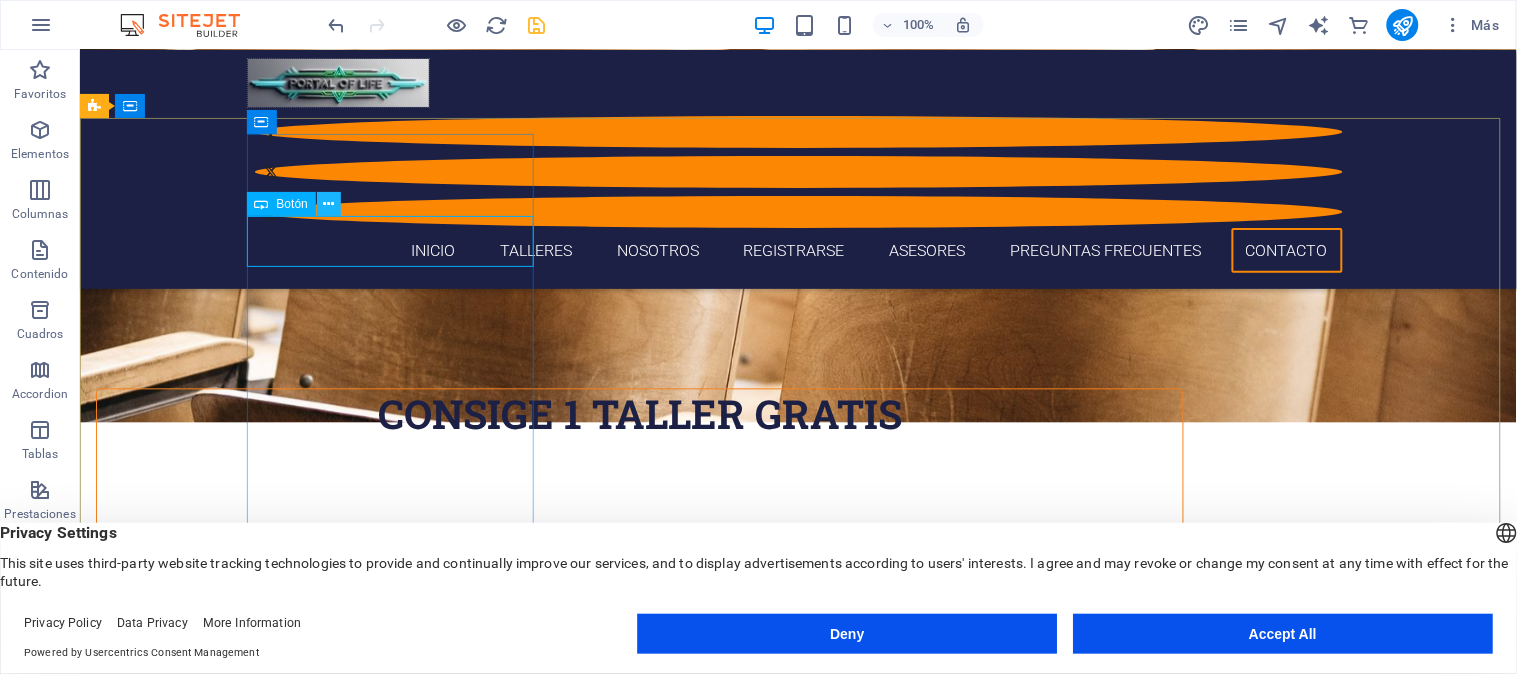 click at bounding box center [328, 204] 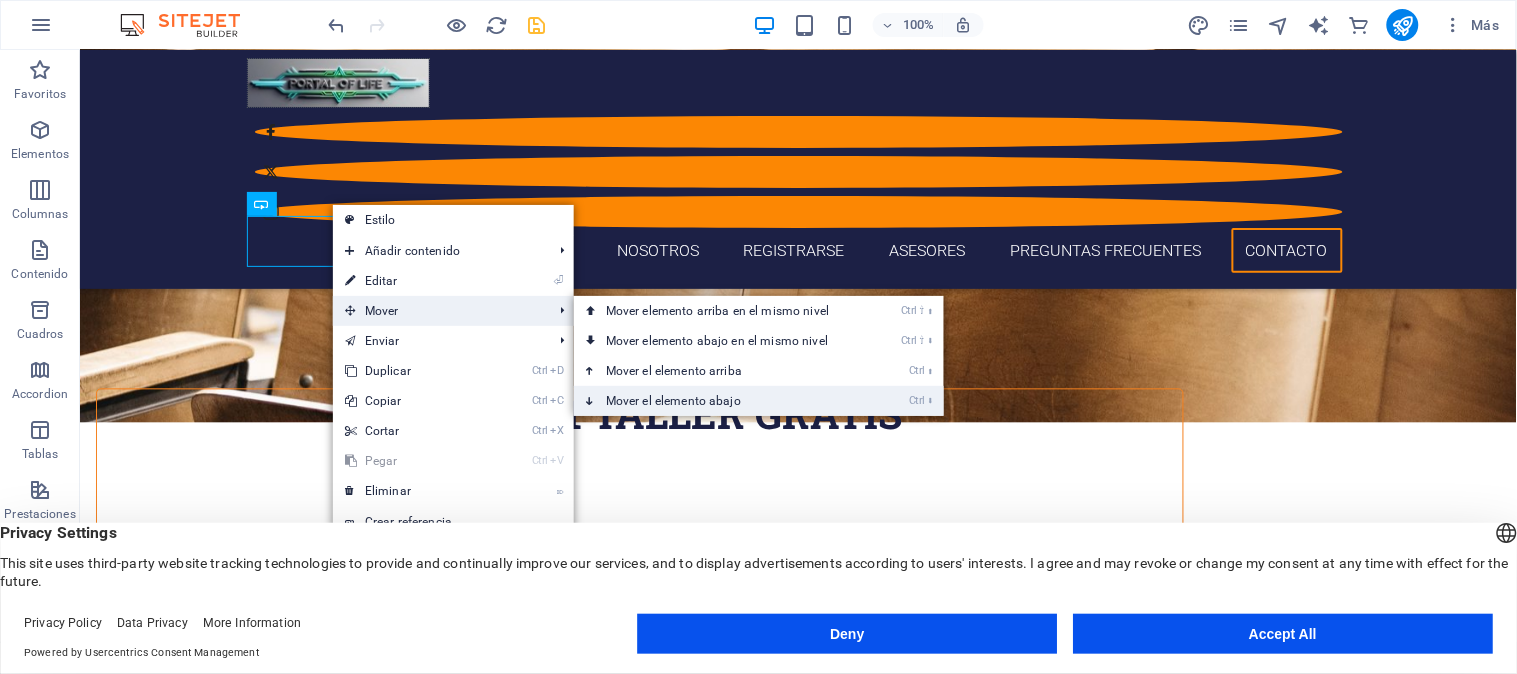 click on "Ctrl ⬇  Mover el elemento abajo" at bounding box center (721, 401) 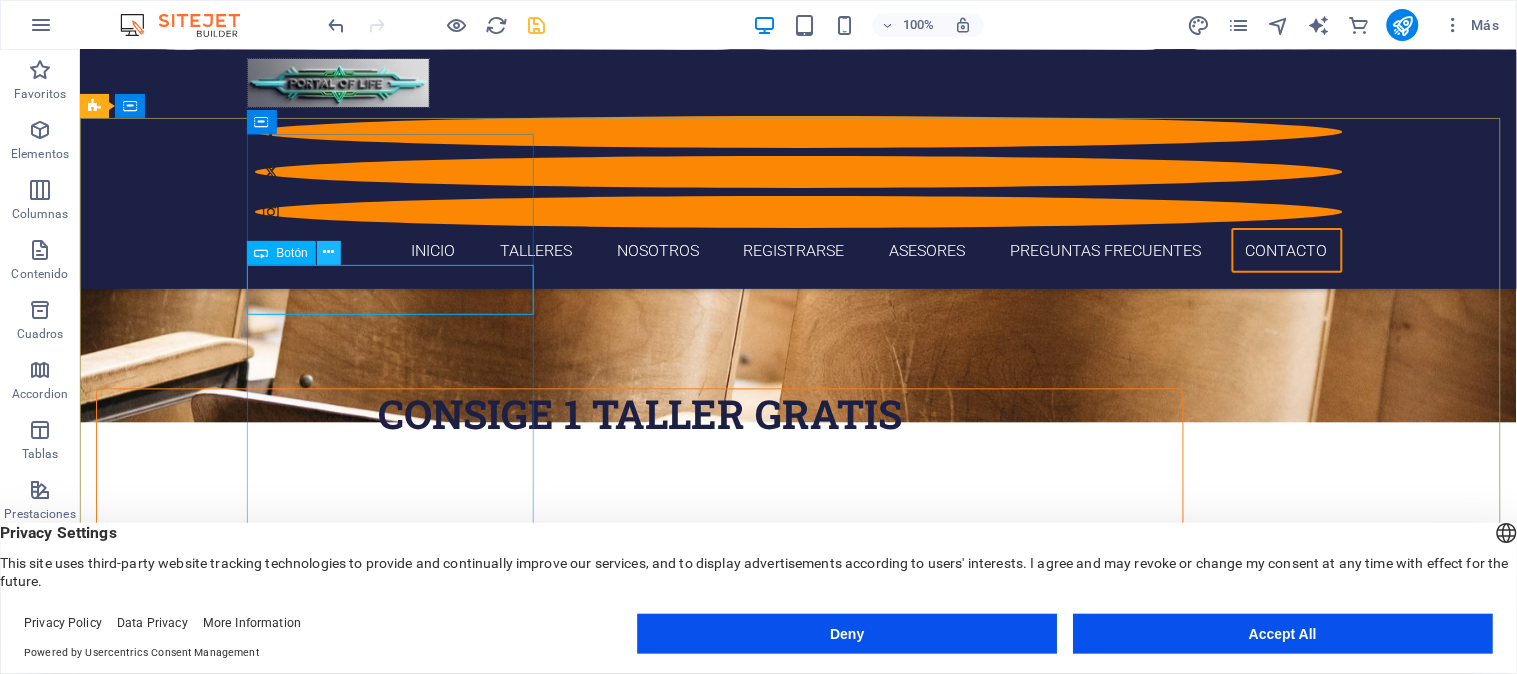 click at bounding box center (328, 252) 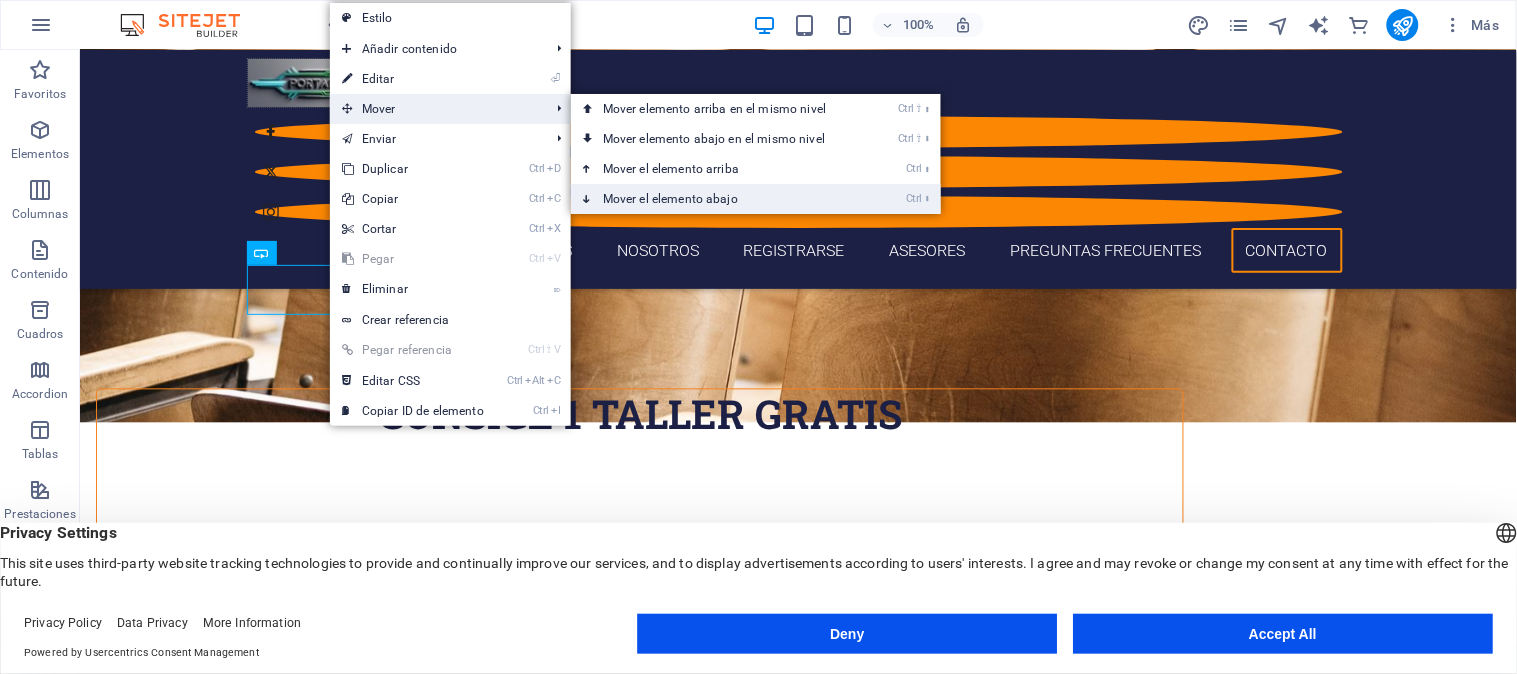 click on "Ctrl ⬇  Mover el elemento abajo" at bounding box center (718, 199) 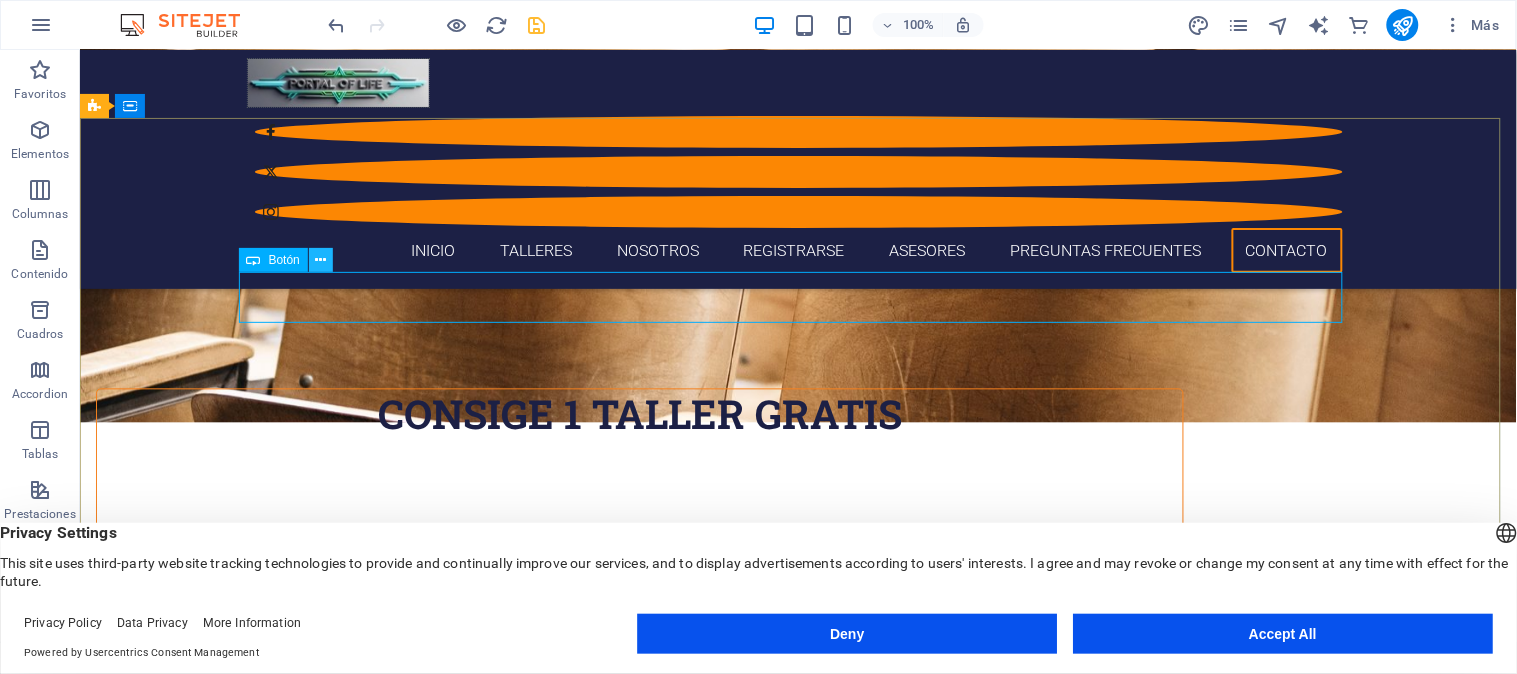 click at bounding box center [320, 260] 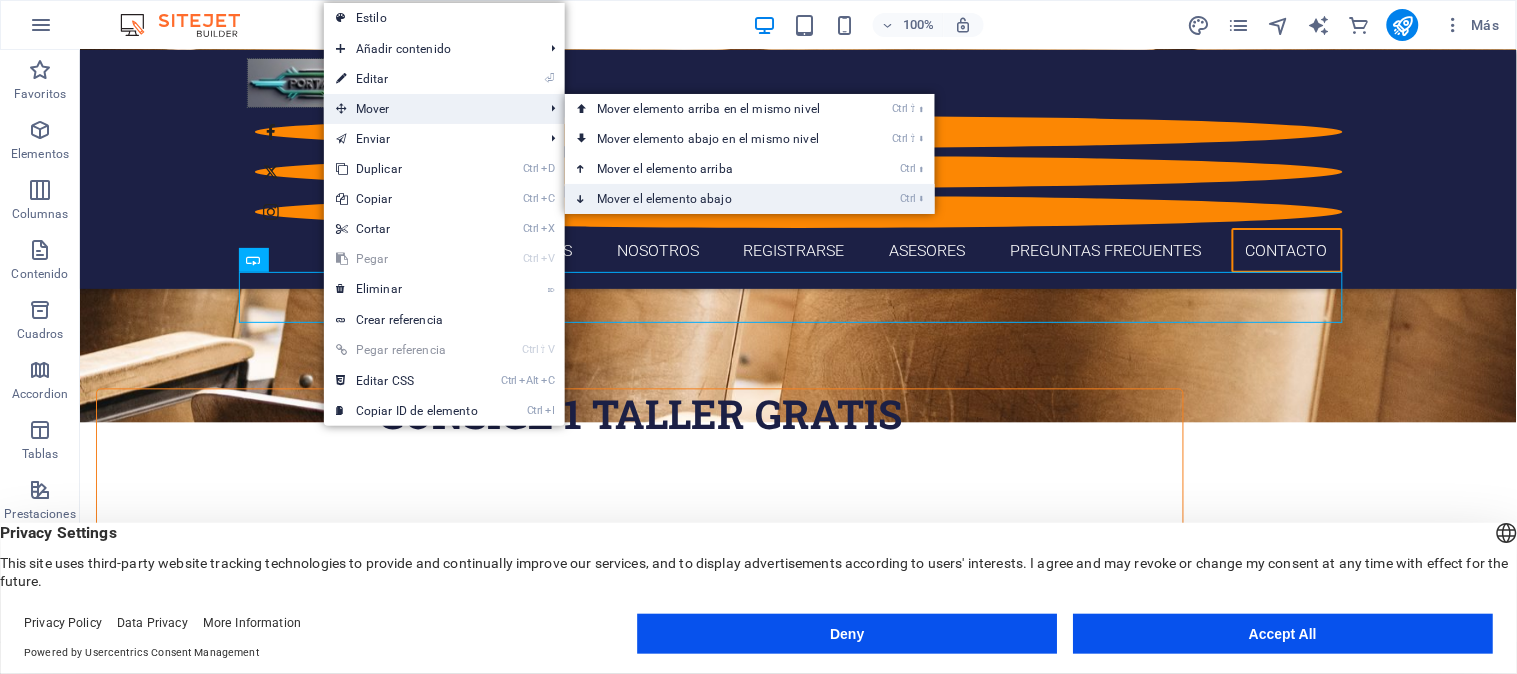 click on "Ctrl ⬇  Mover el elemento abajo" at bounding box center (712, 199) 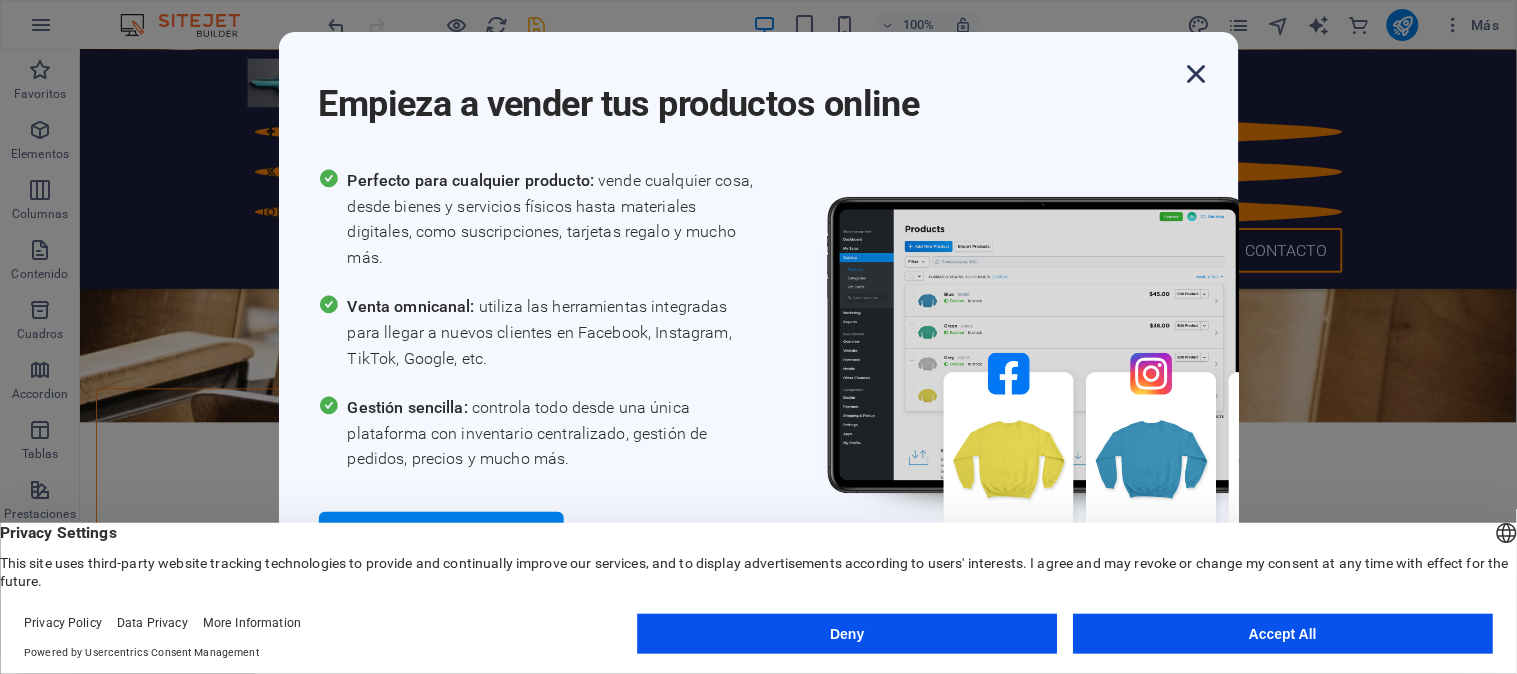 click at bounding box center [1197, 74] 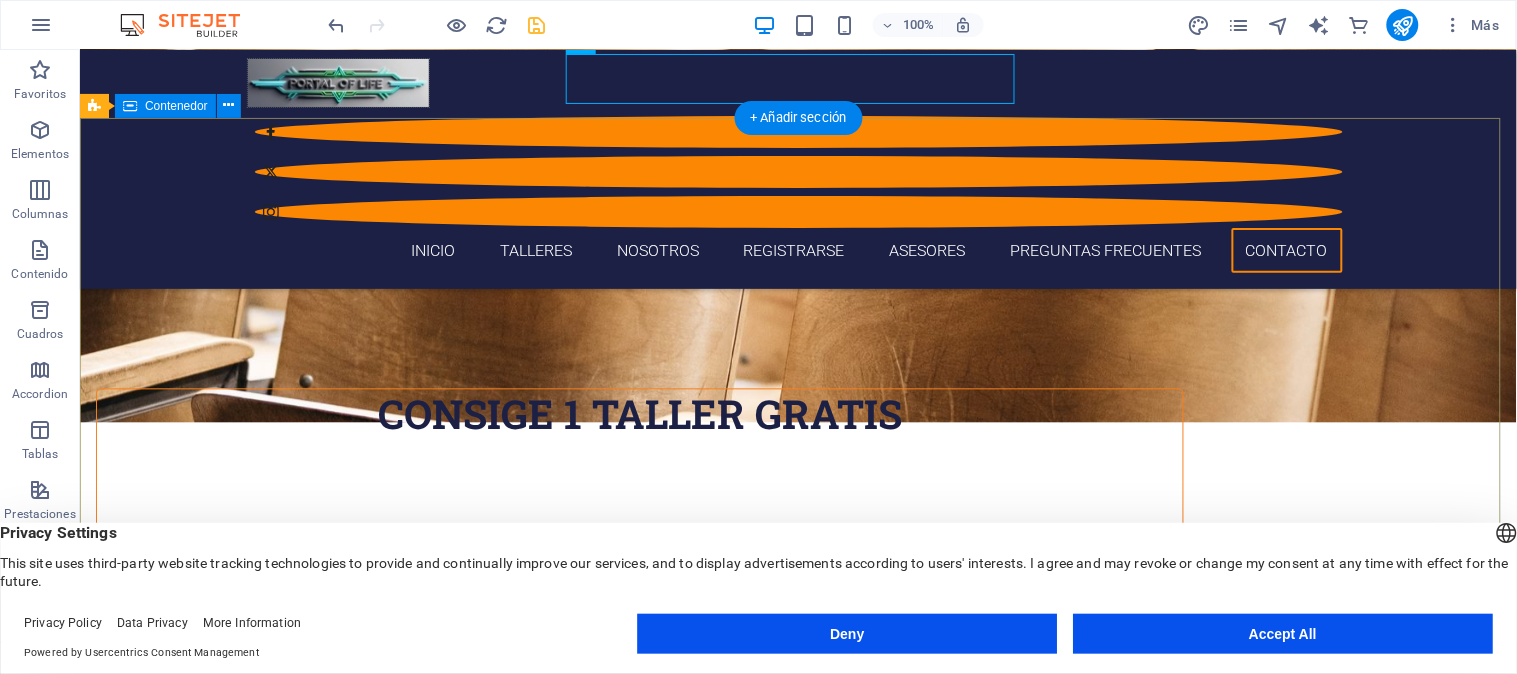click on "horarios Horario 9 a.m. a 6 p.m. Lunes a |Sabado Etiqueta del botón PONTE EN CONTACTO Compañia Nombres Celular Correo   I have read and understand the privacy policy. ¿Ilegible? Cargar nuevo Enviar CONTACTO portaldevidas.com +51 [PHONE] asesoria@portaldevidas.com" at bounding box center [797, 5873] 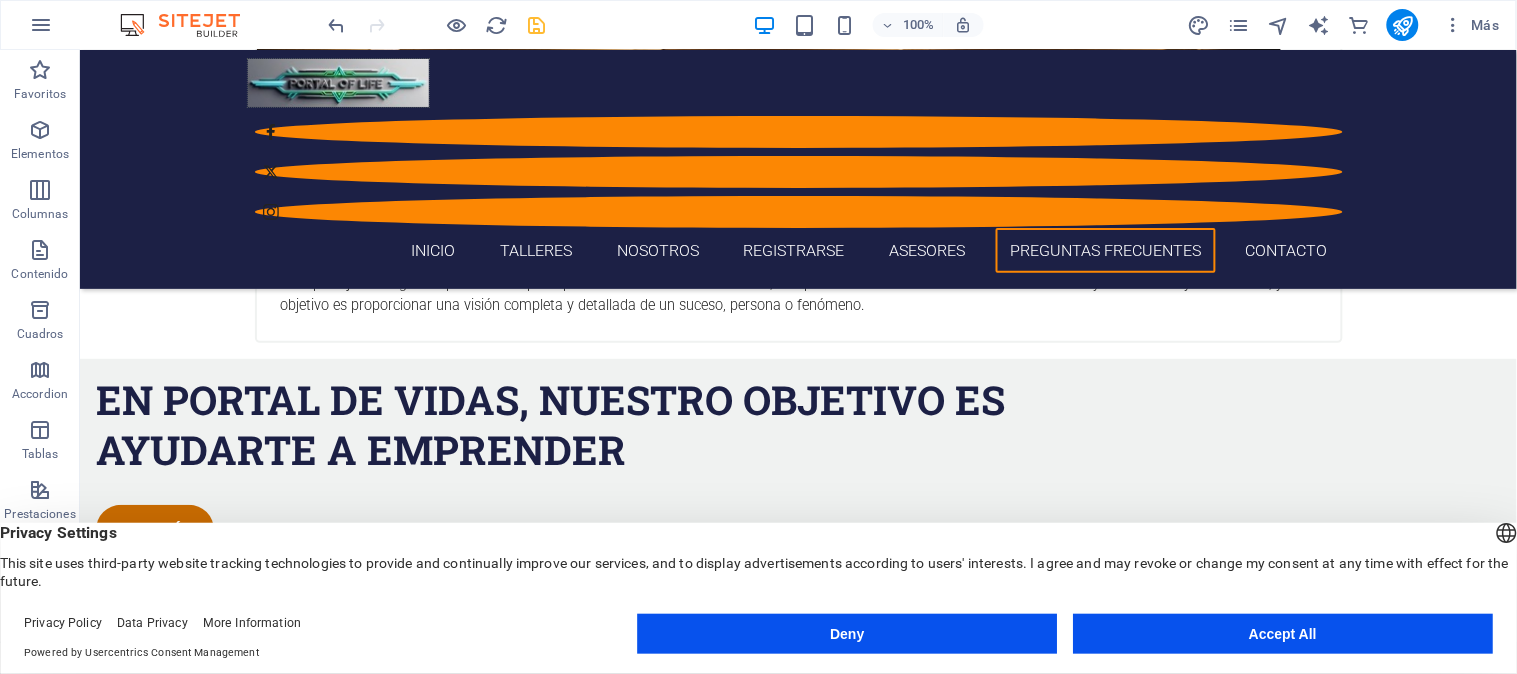 scroll, scrollTop: 4581, scrollLeft: 0, axis: vertical 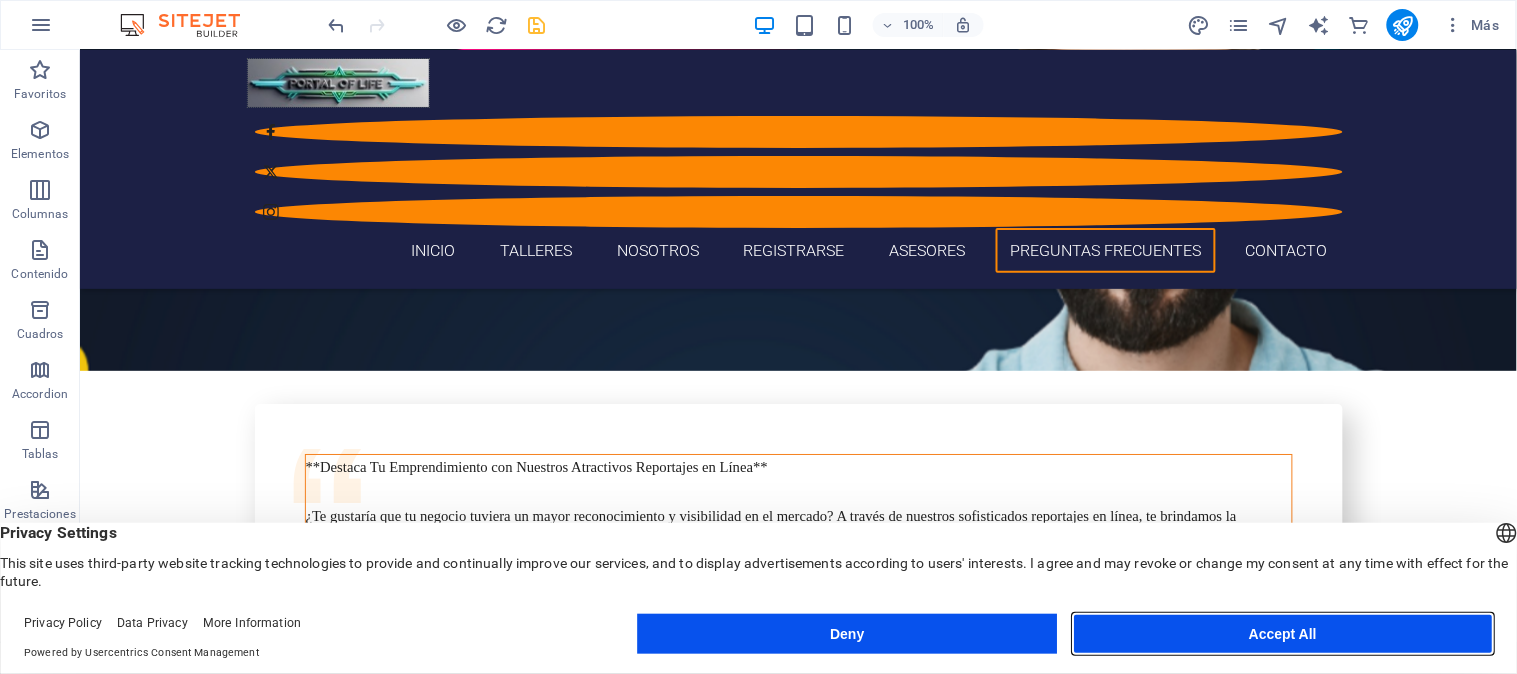 click on "Accept All" at bounding box center [1283, 634] 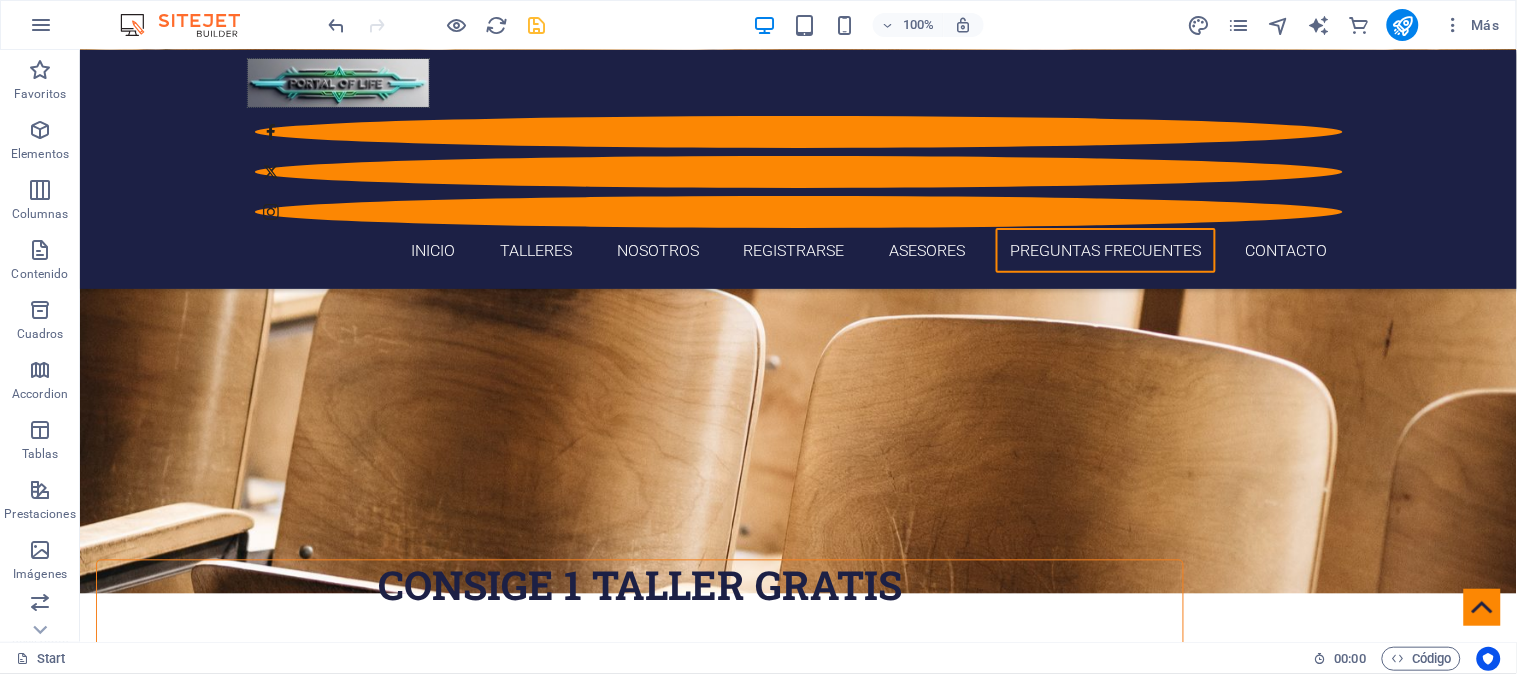 scroll, scrollTop: 8631, scrollLeft: 0, axis: vertical 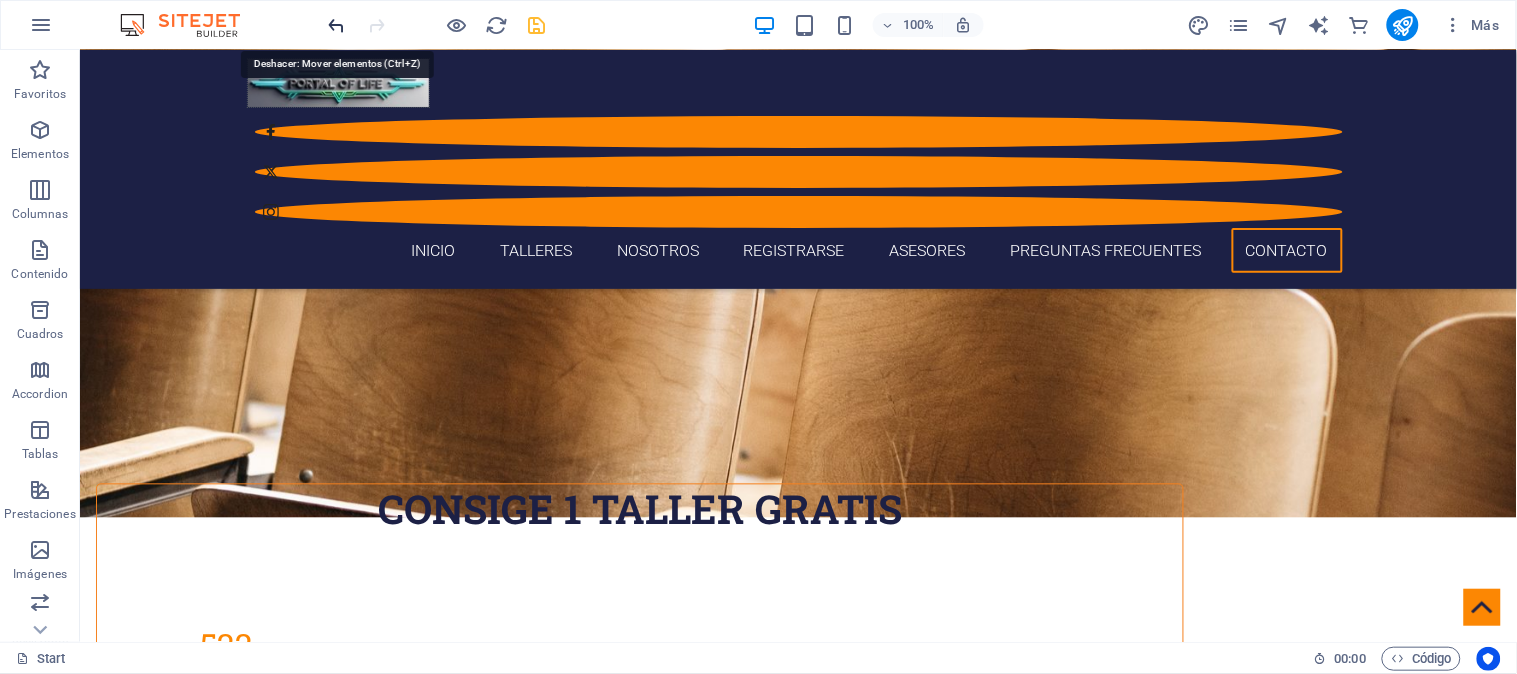 click at bounding box center [337, 25] 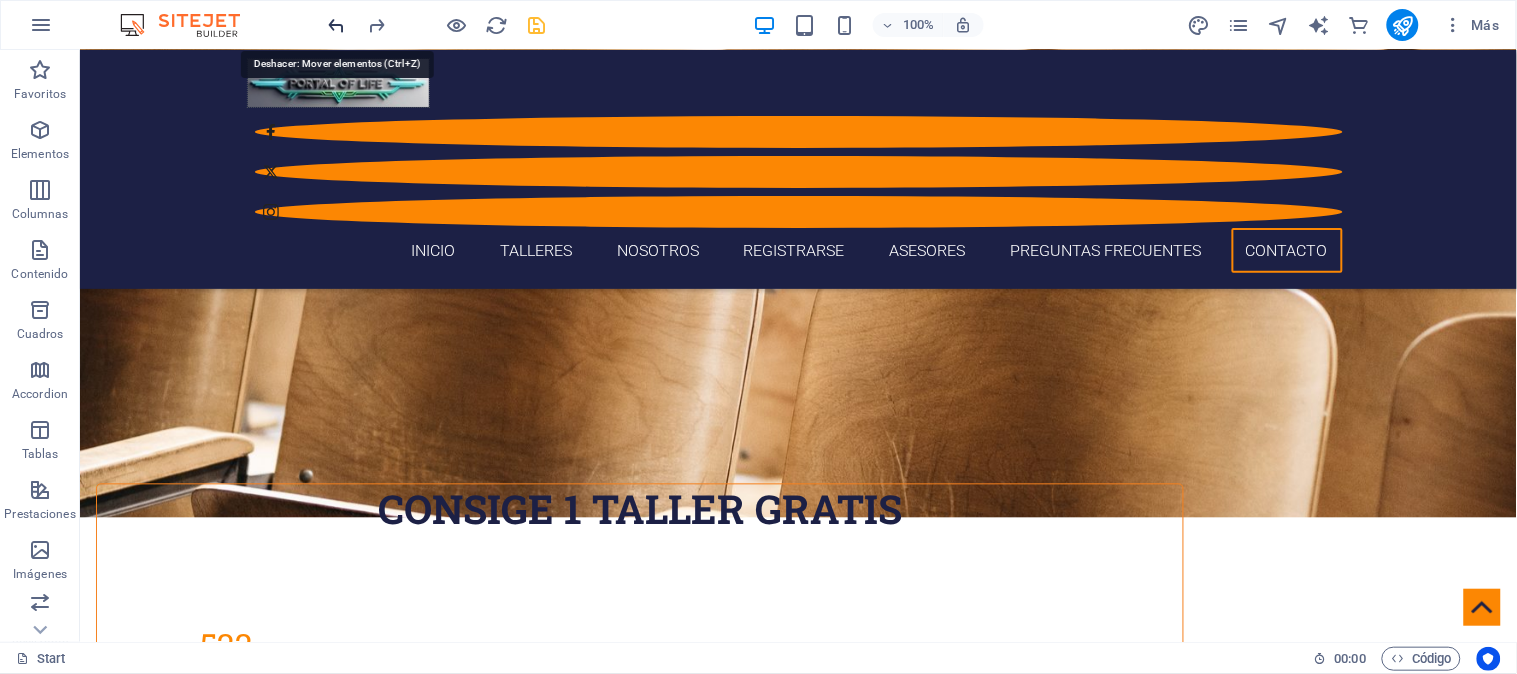 click at bounding box center (337, 25) 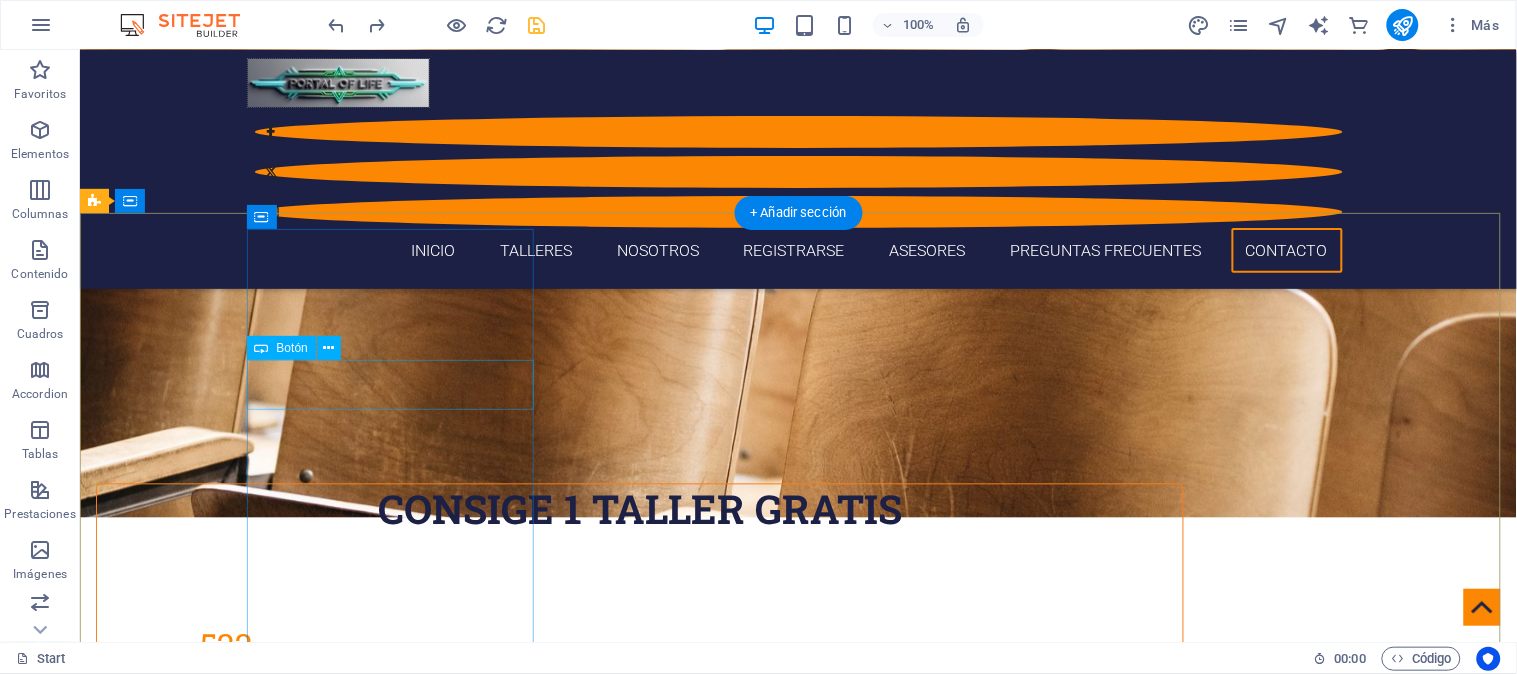 click on "Etiqueta del botón" at bounding box center [639, 5689] 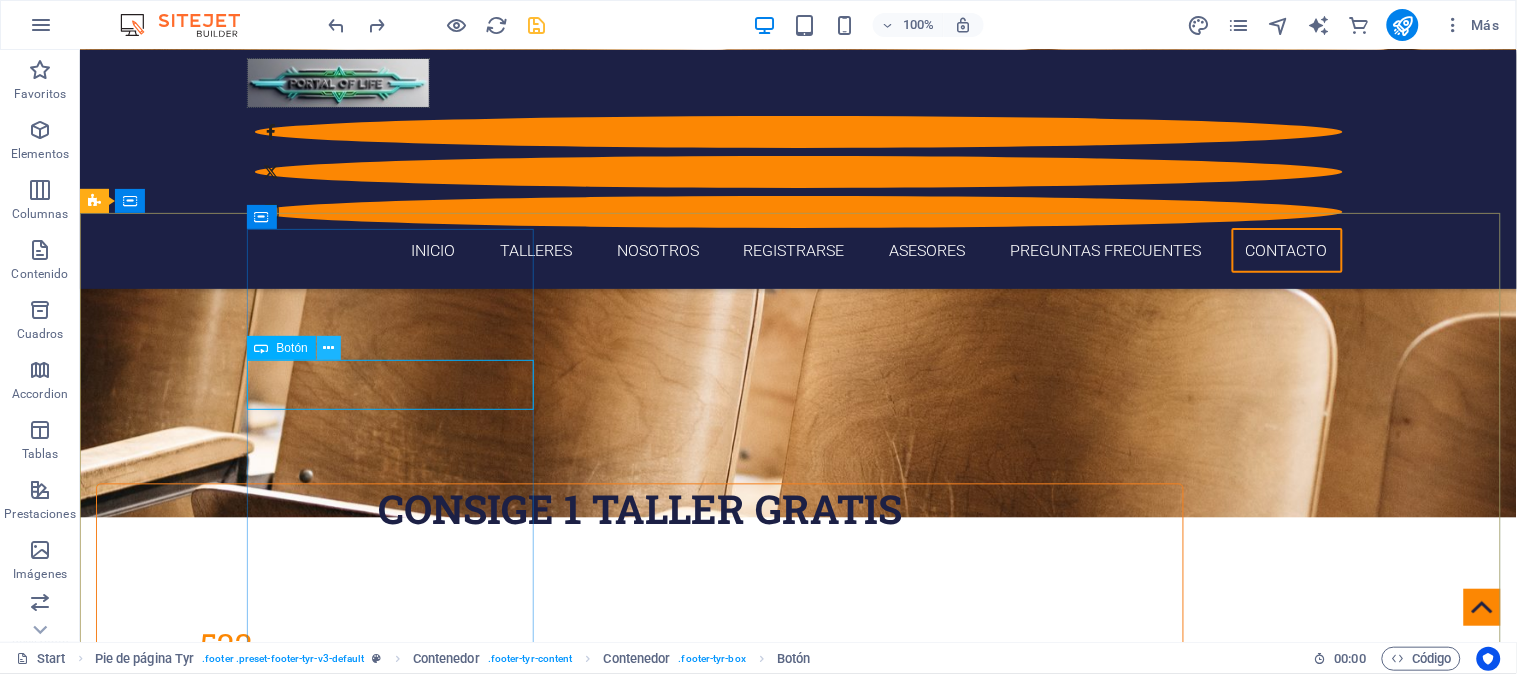 click at bounding box center [328, 348] 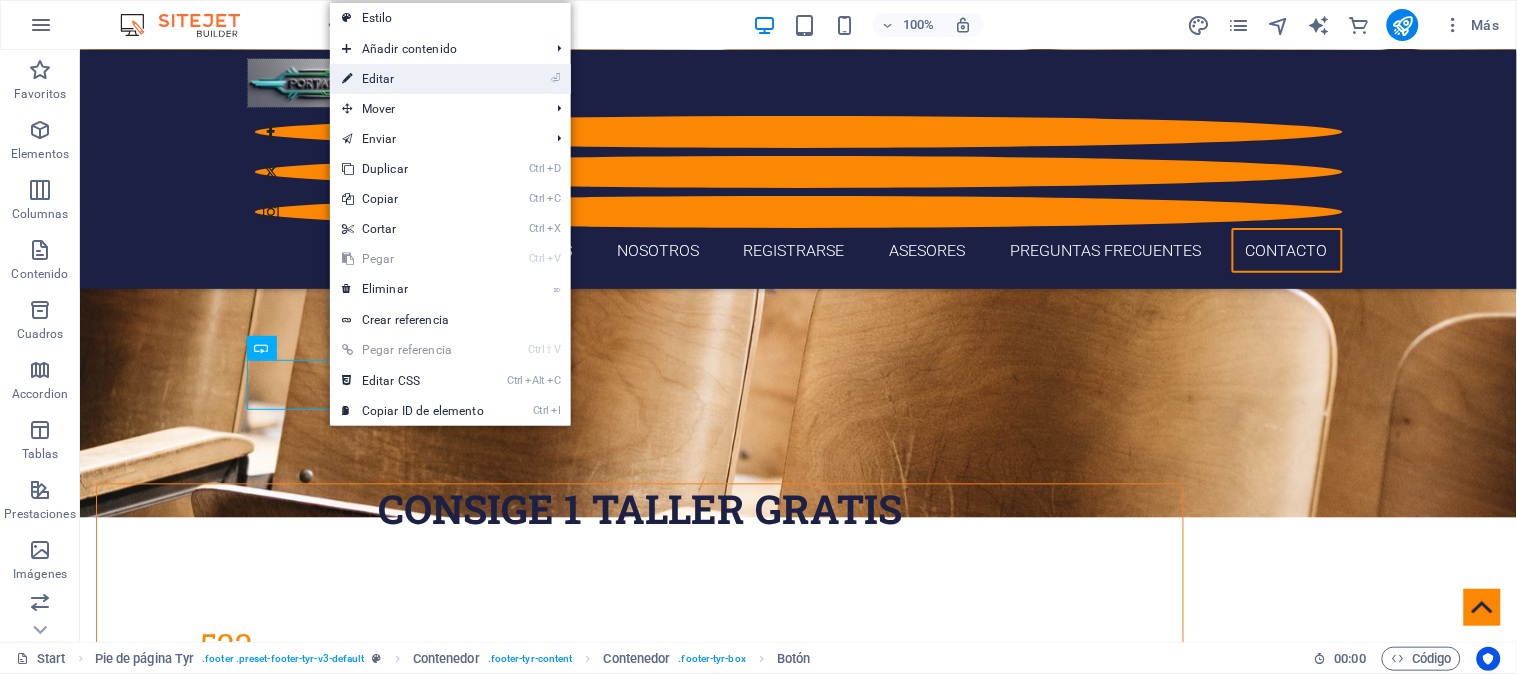 click on "⏎  Editar" at bounding box center (413, 79) 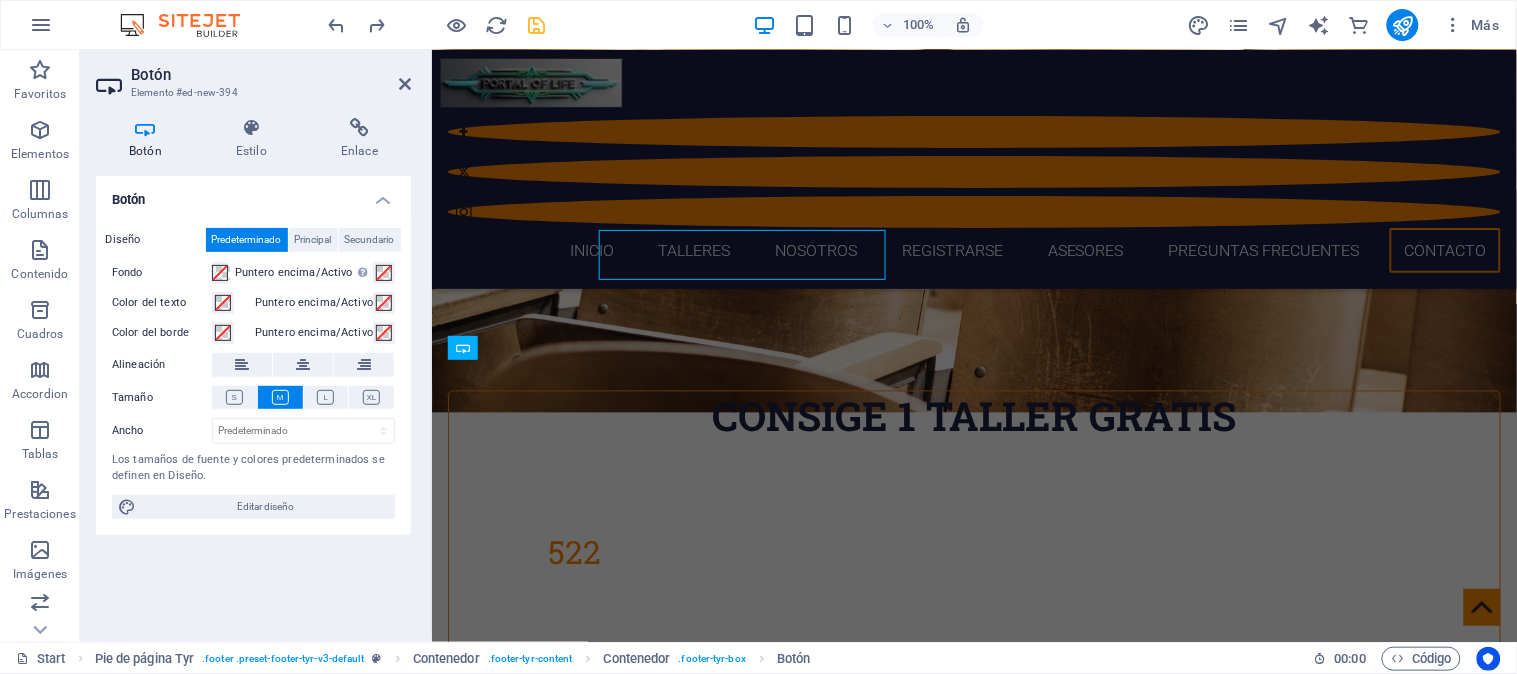 scroll, scrollTop: 8761, scrollLeft: 0, axis: vertical 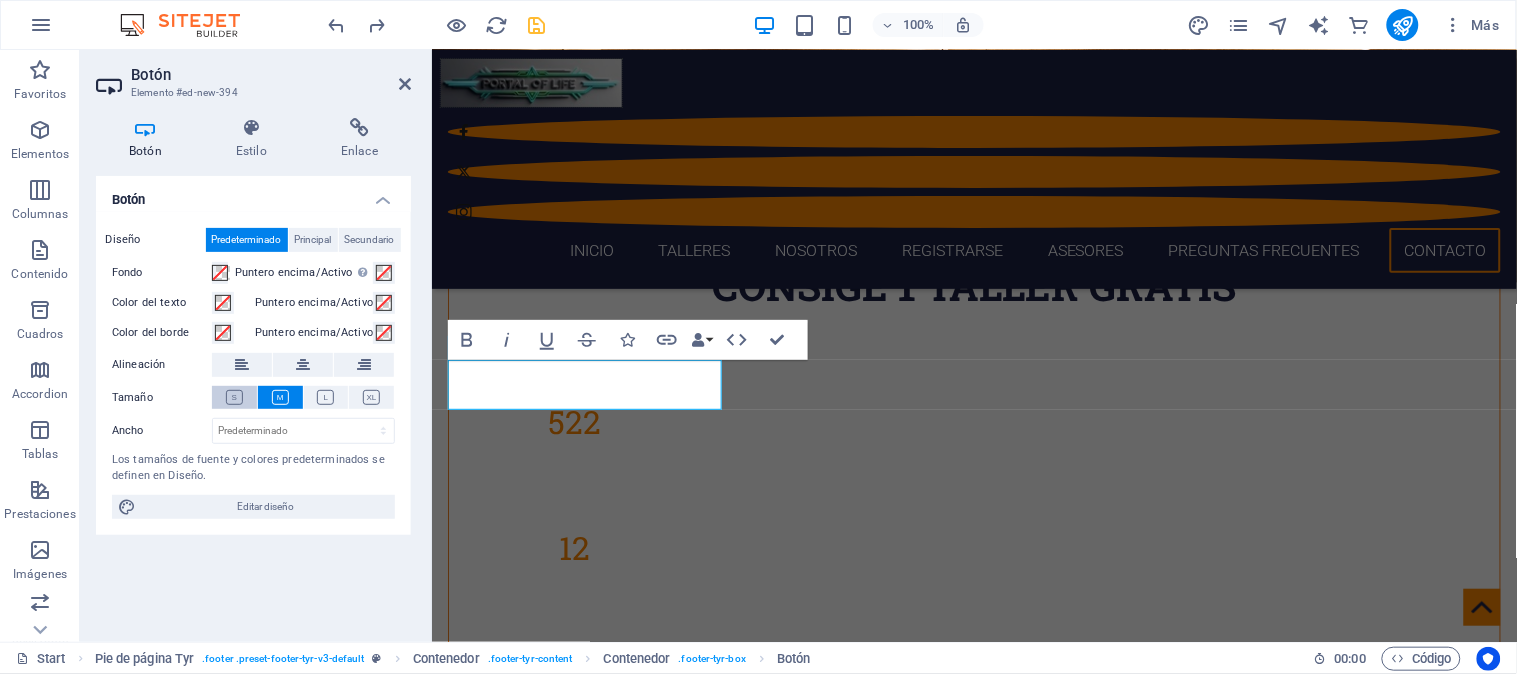 click at bounding box center (234, 397) 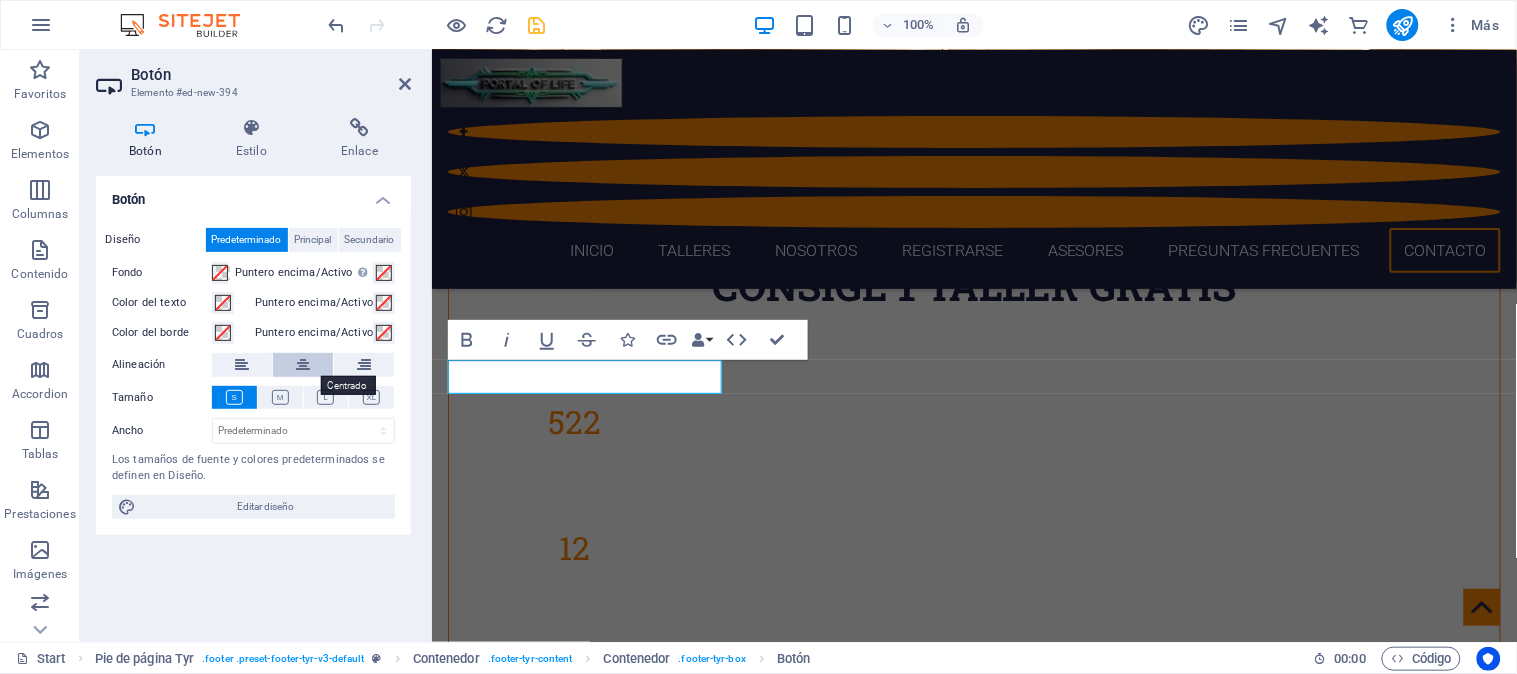 click at bounding box center (303, 365) 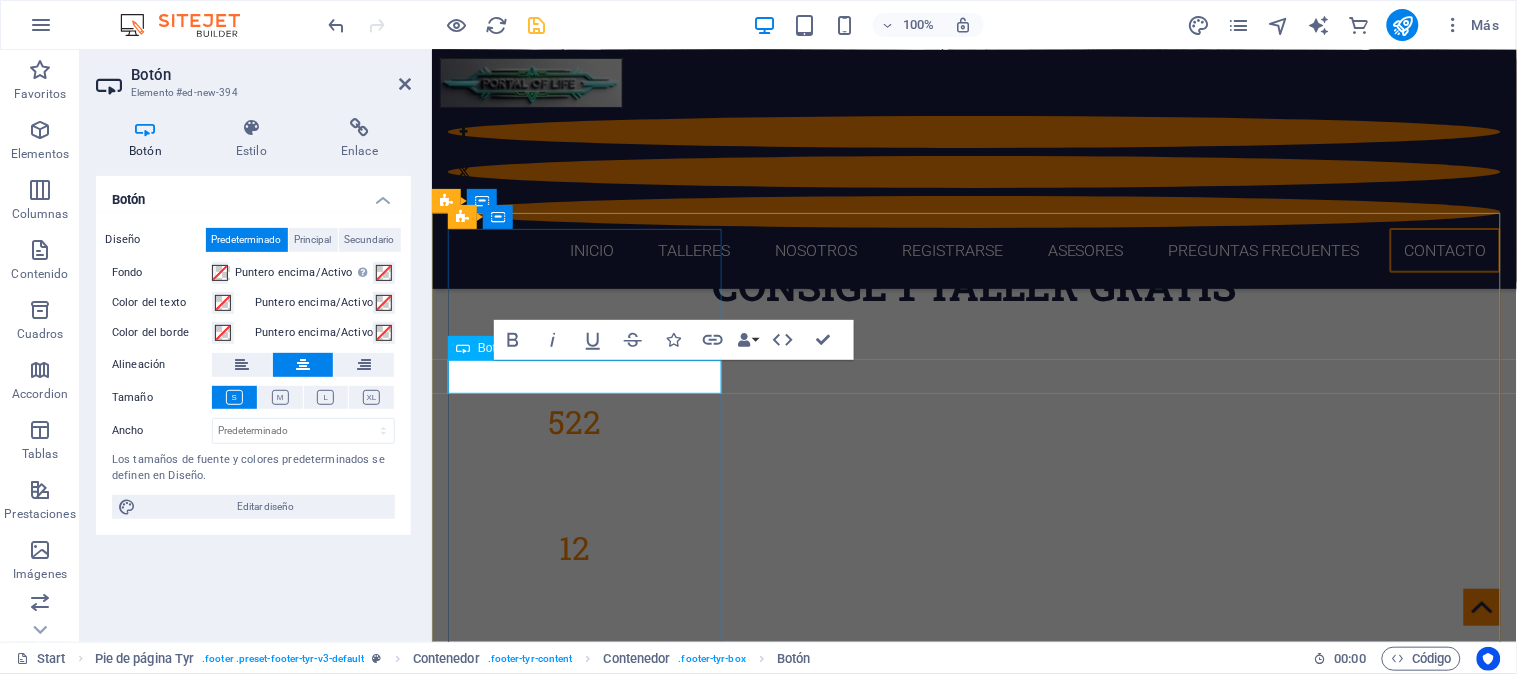 click on "Etiqueta del botón" at bounding box center [973, 5486] 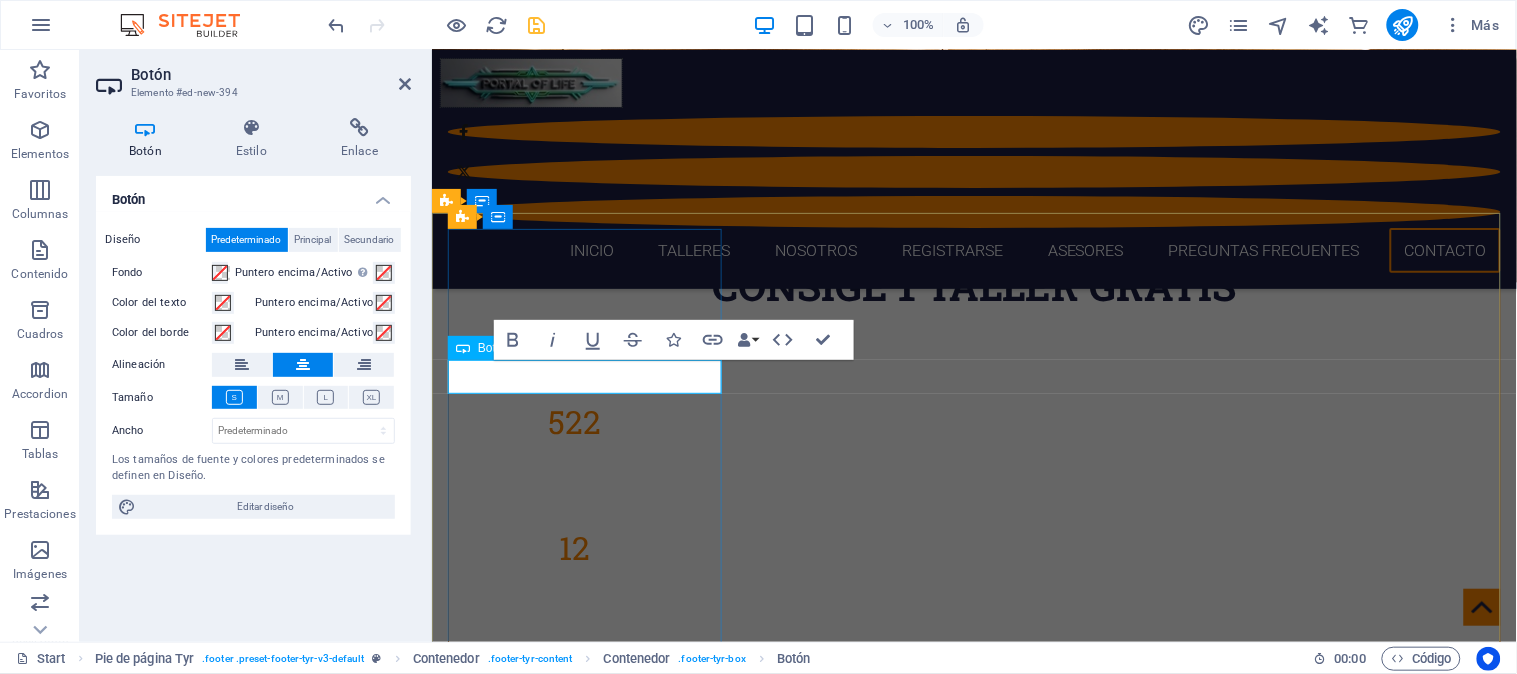 click on "Etiqueta del botón" at bounding box center (973, 5486) 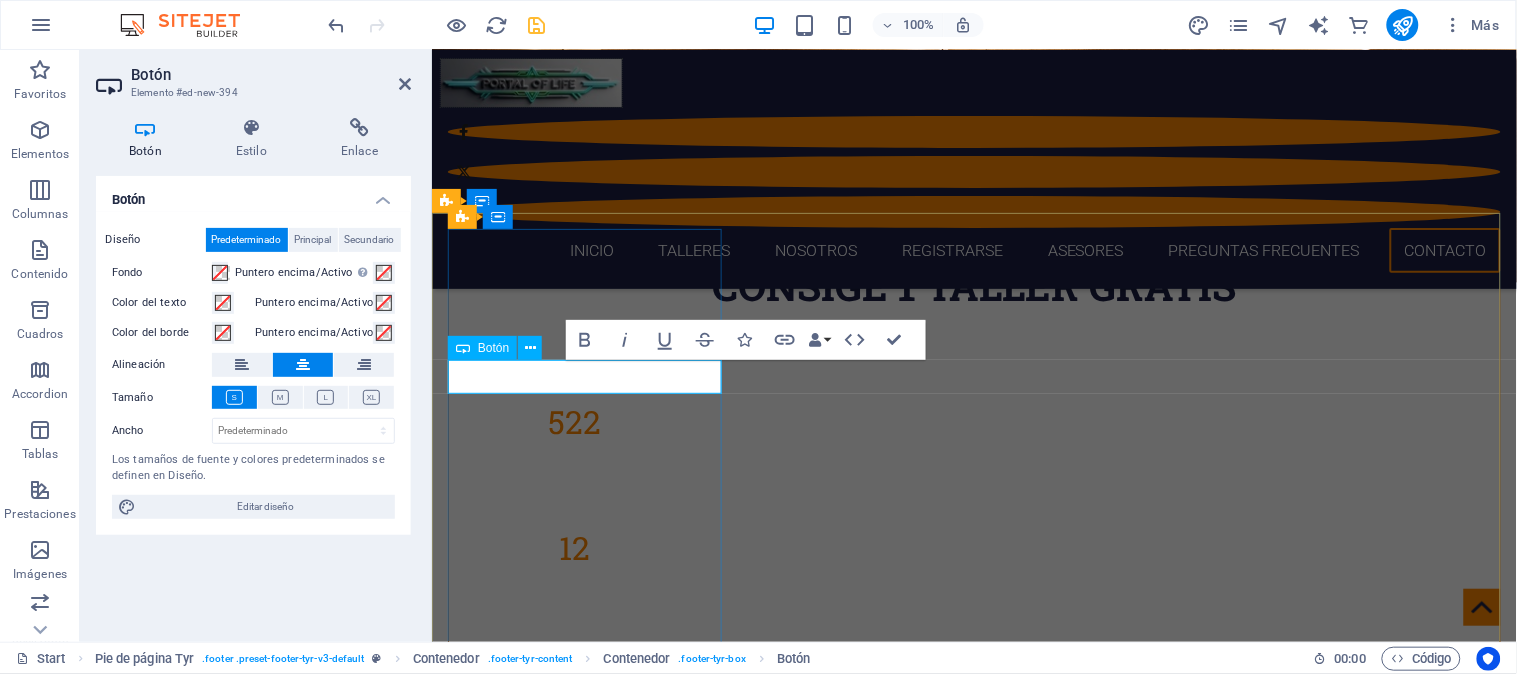 type 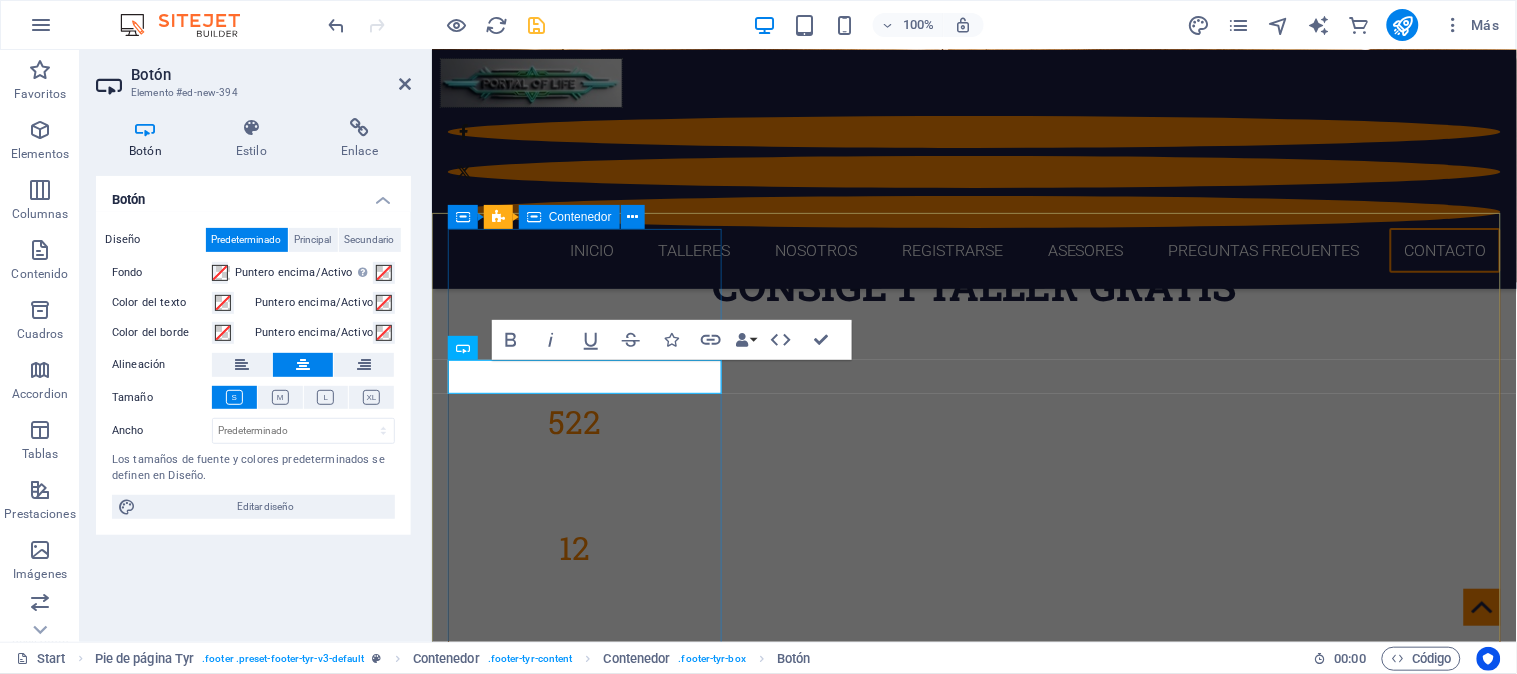 click on "horarios Horario 9 a.m. a 6 p.m. Lunes a |Sabado blog portal de vida" at bounding box center (973, 5420) 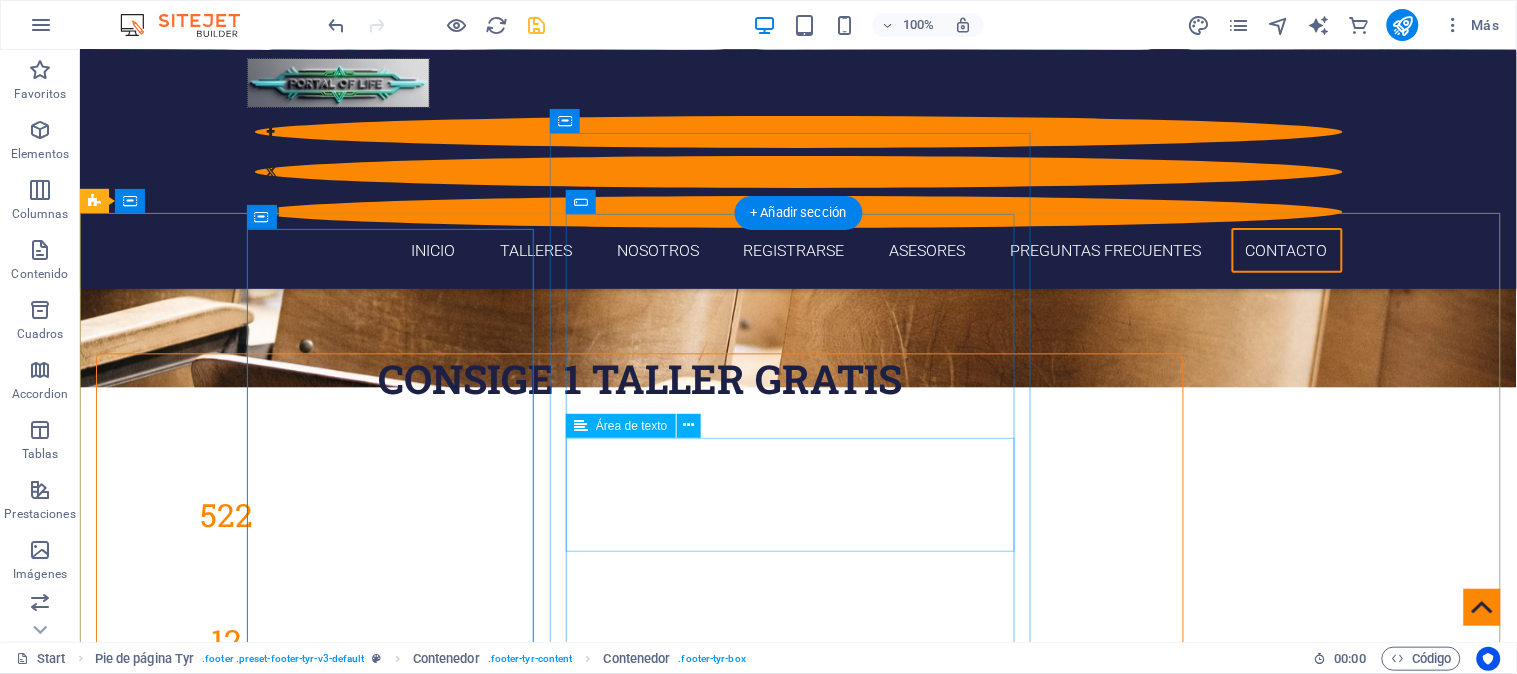 scroll, scrollTop: 8631, scrollLeft: 0, axis: vertical 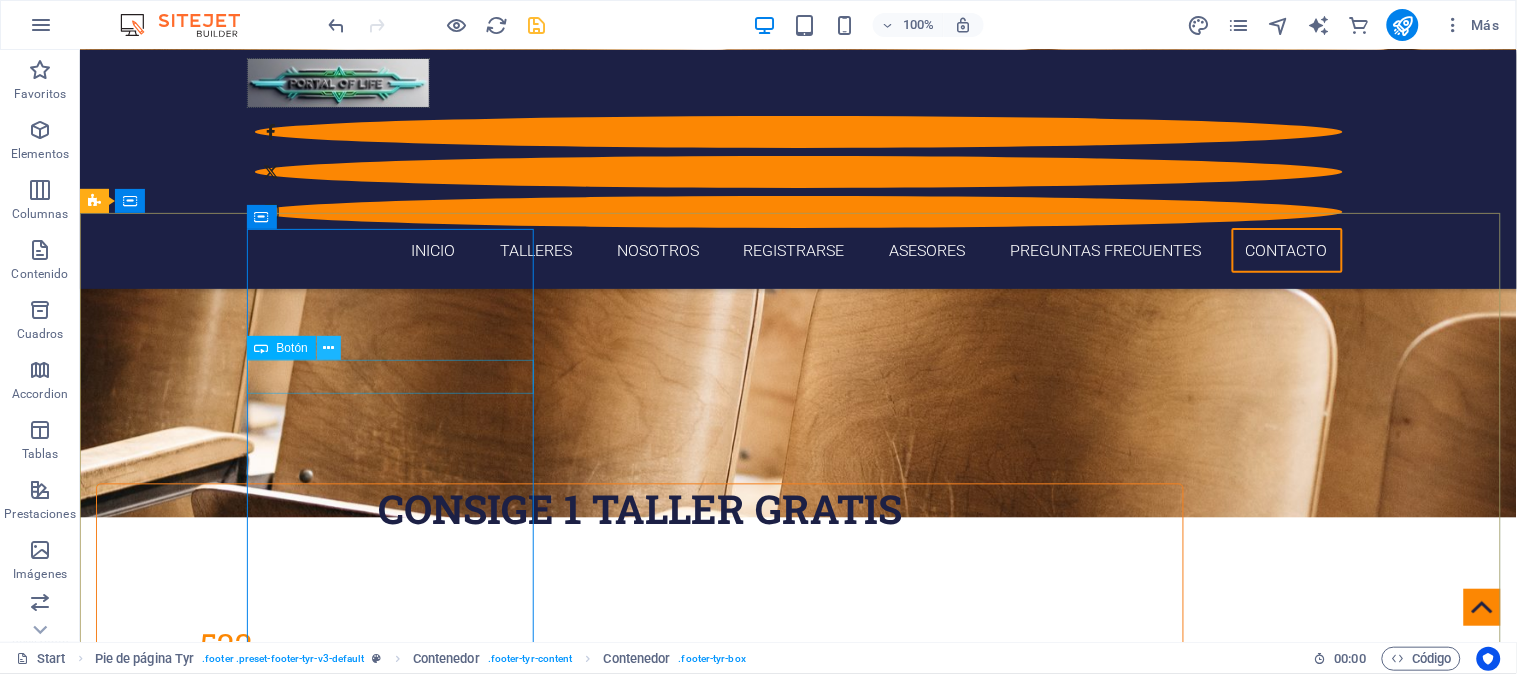 click at bounding box center (328, 348) 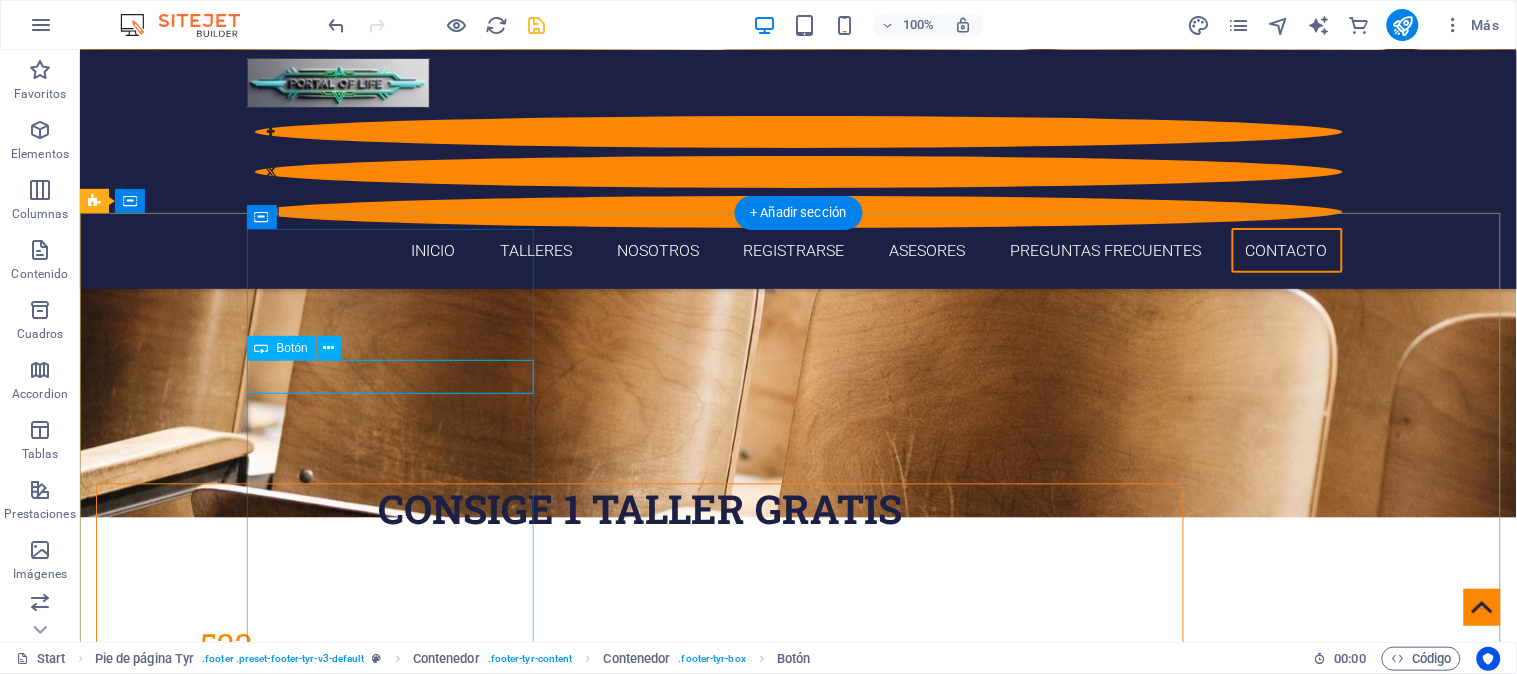 click on "blog portal de vida" at bounding box center (639, 5681) 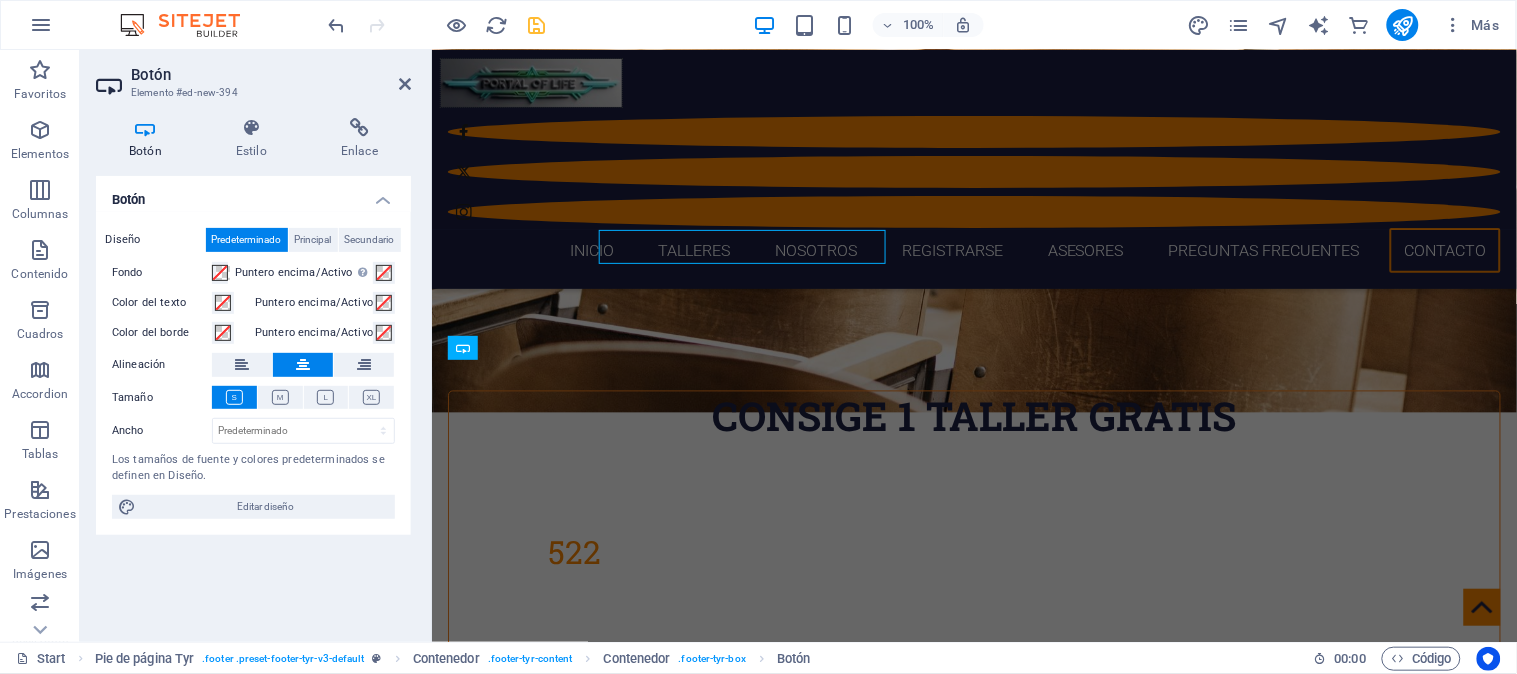 scroll, scrollTop: 8761, scrollLeft: 0, axis: vertical 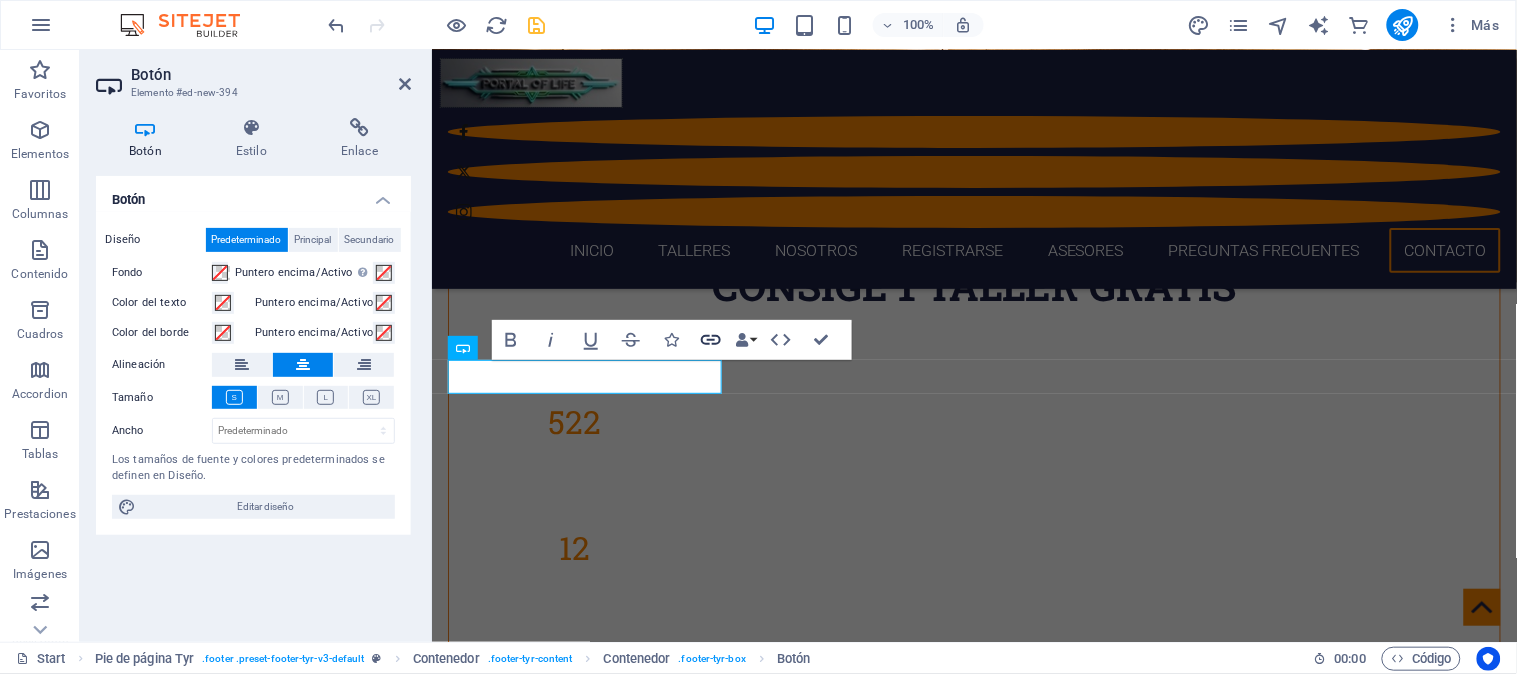 click 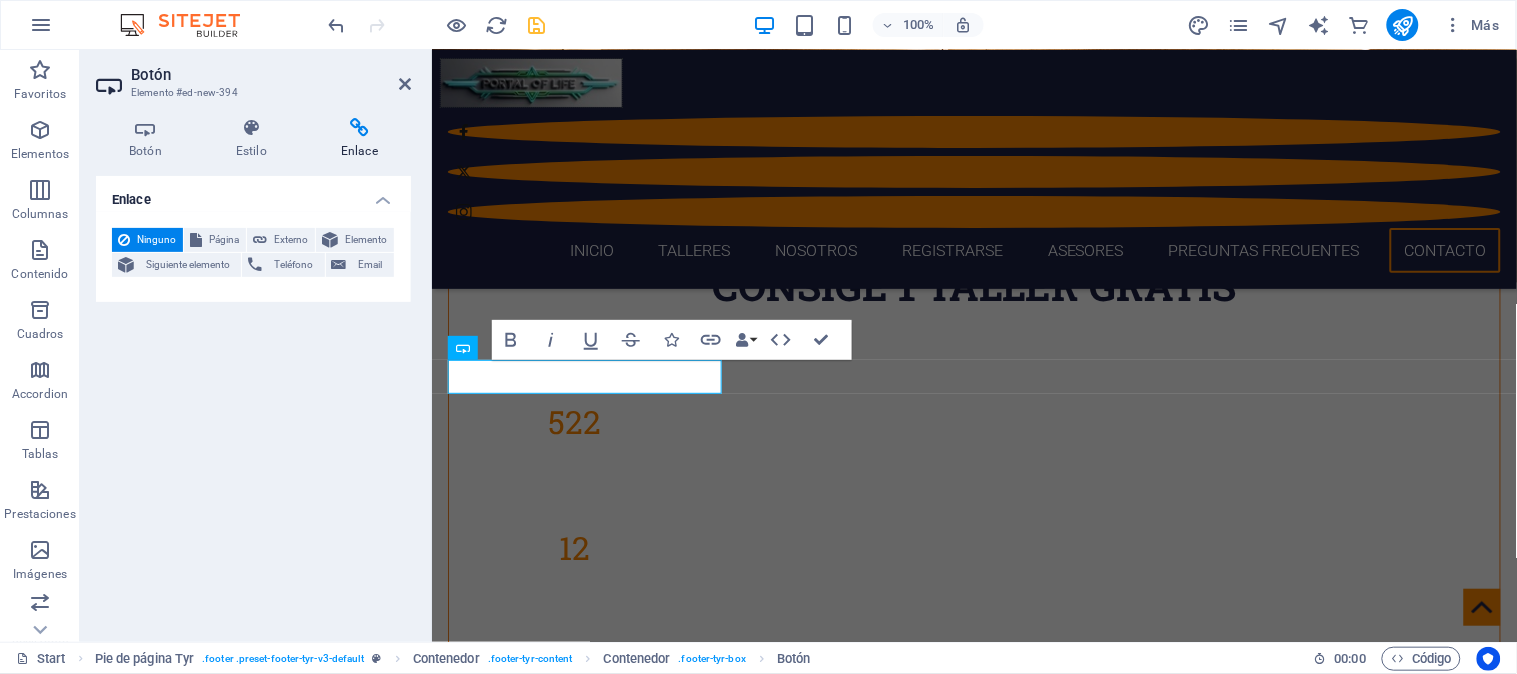 click on "Enlace" at bounding box center [359, 139] 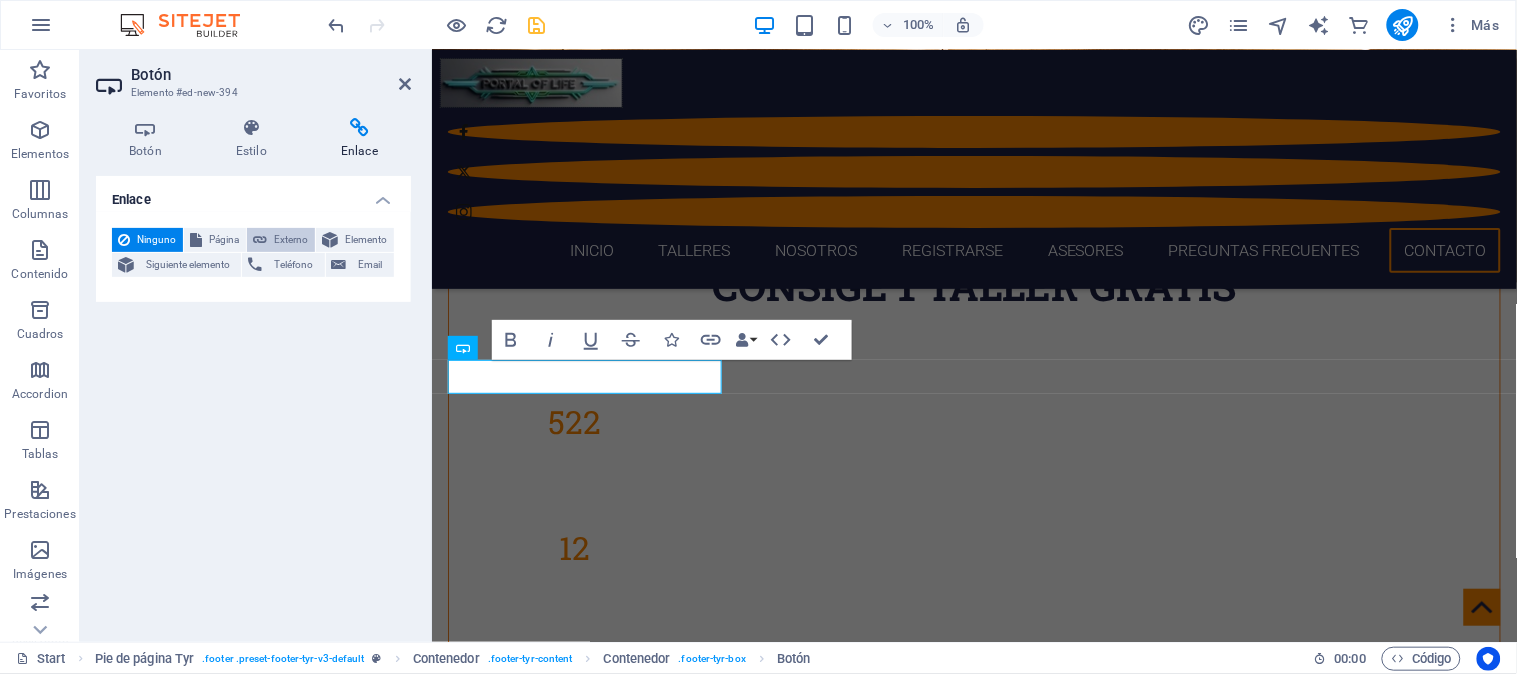 click on "Externo" at bounding box center [291, 240] 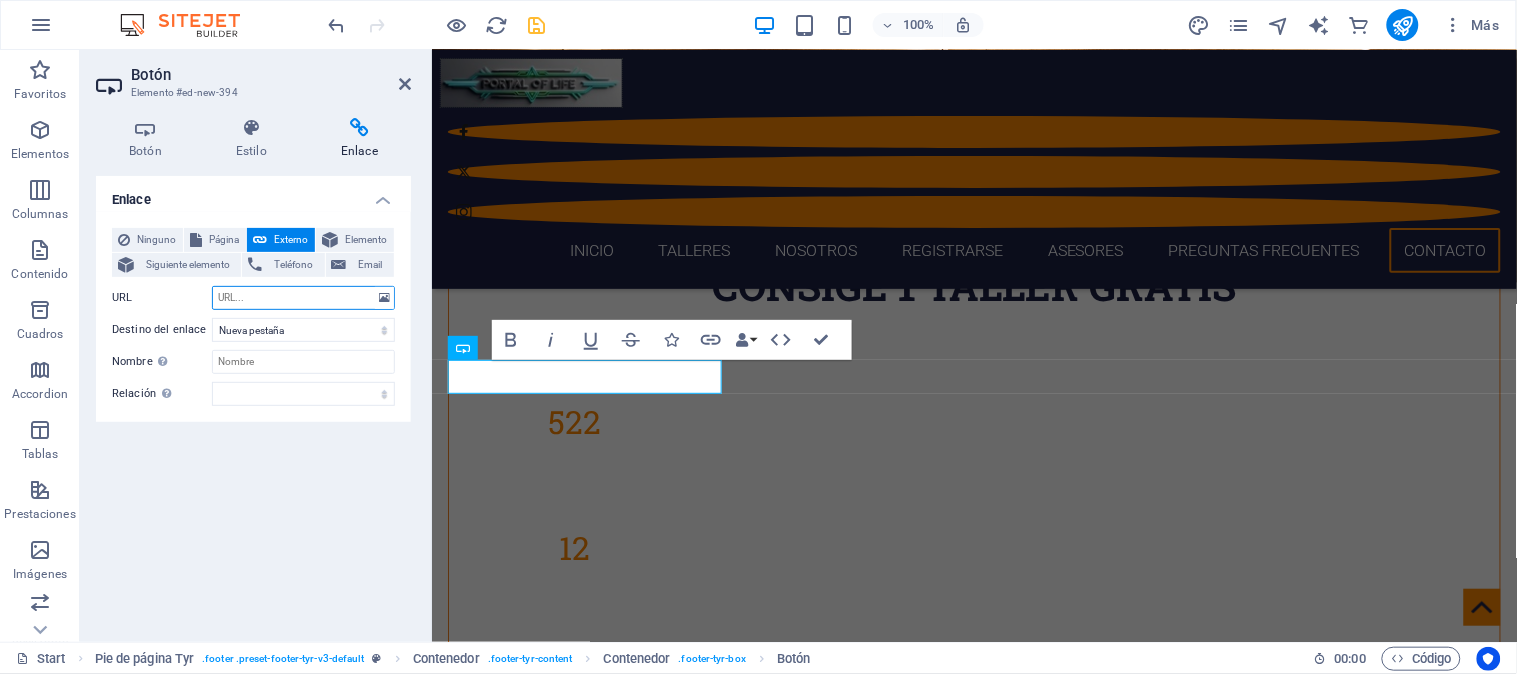 click on "URL" at bounding box center (303, 298) 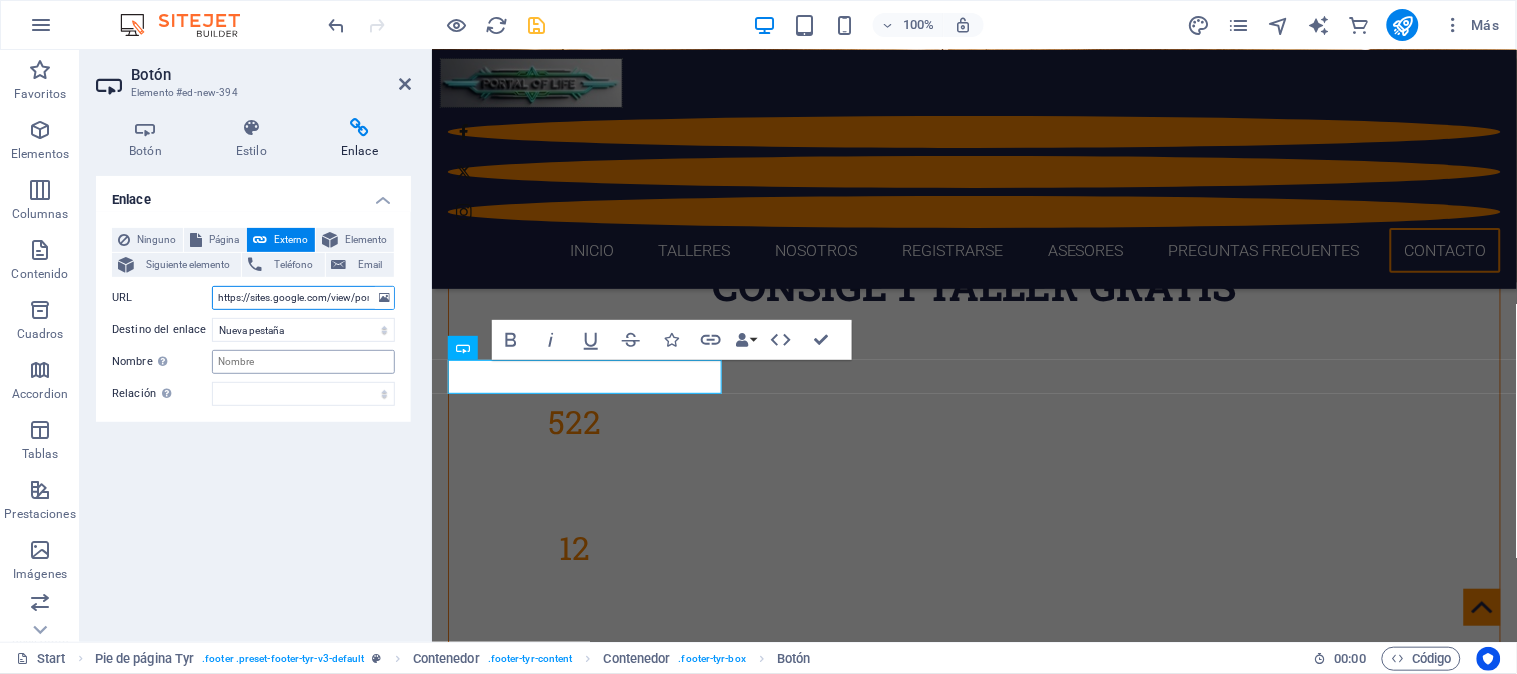 scroll, scrollTop: 0, scrollLeft: 70, axis: horizontal 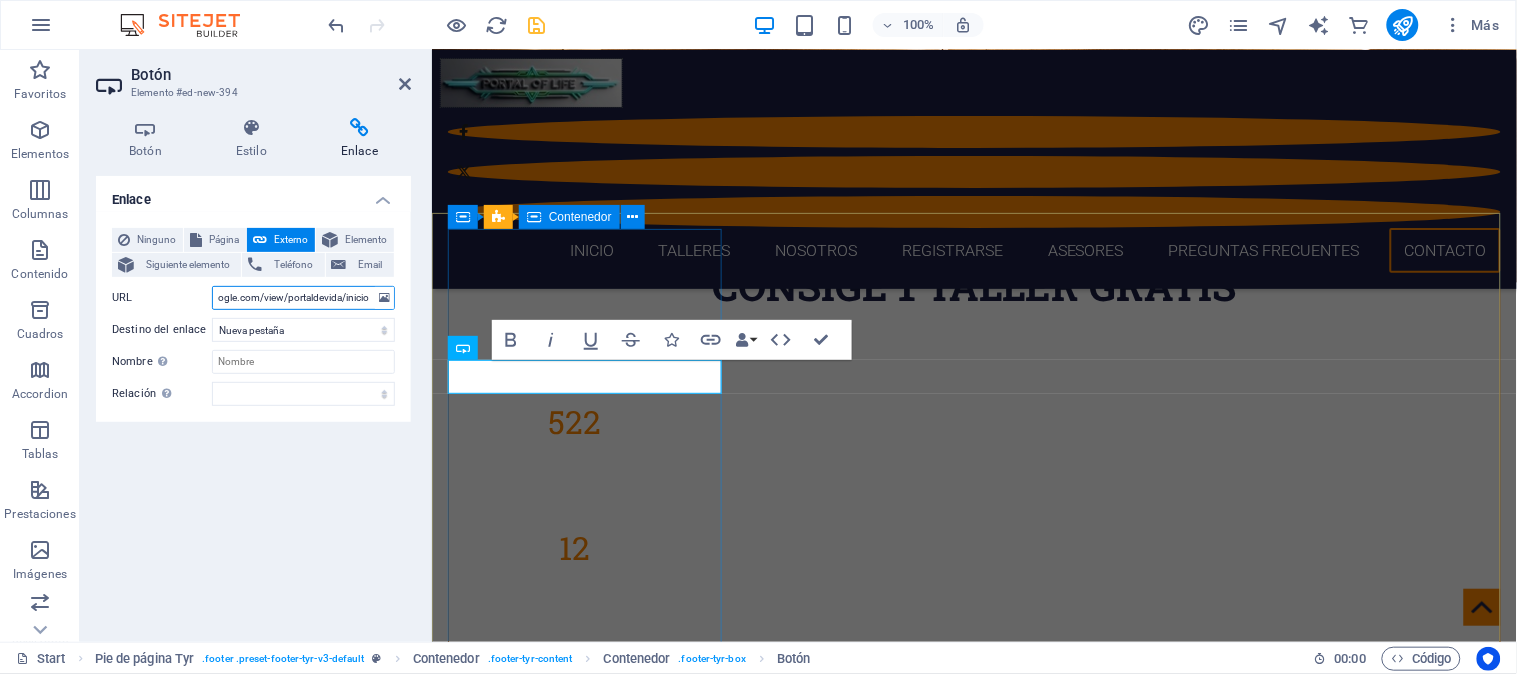 type on "https://sites.google.com/view/portaldevida/inicio" 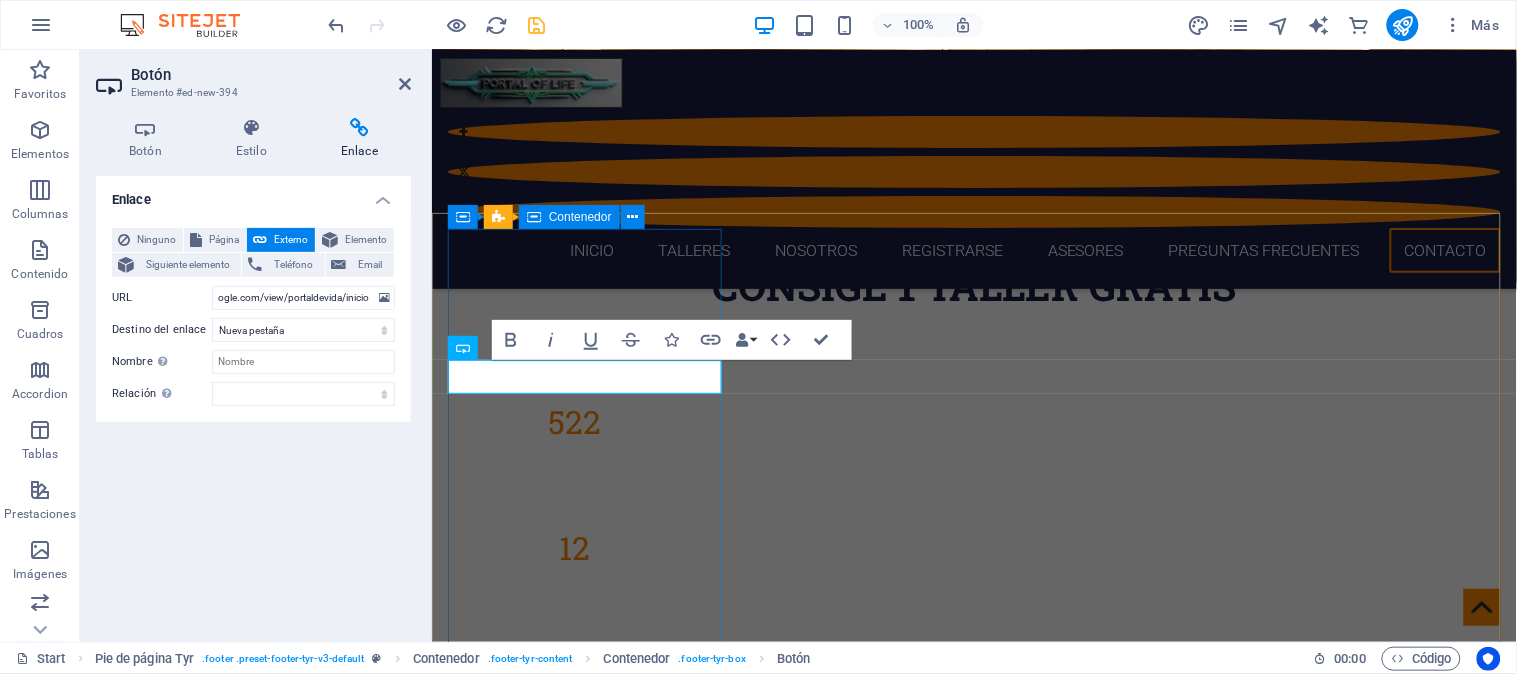 click on "horarios Horario 9 a.m. a 6 p.m. Lunes a |Sabado blog portal de vida" at bounding box center (973, 5420) 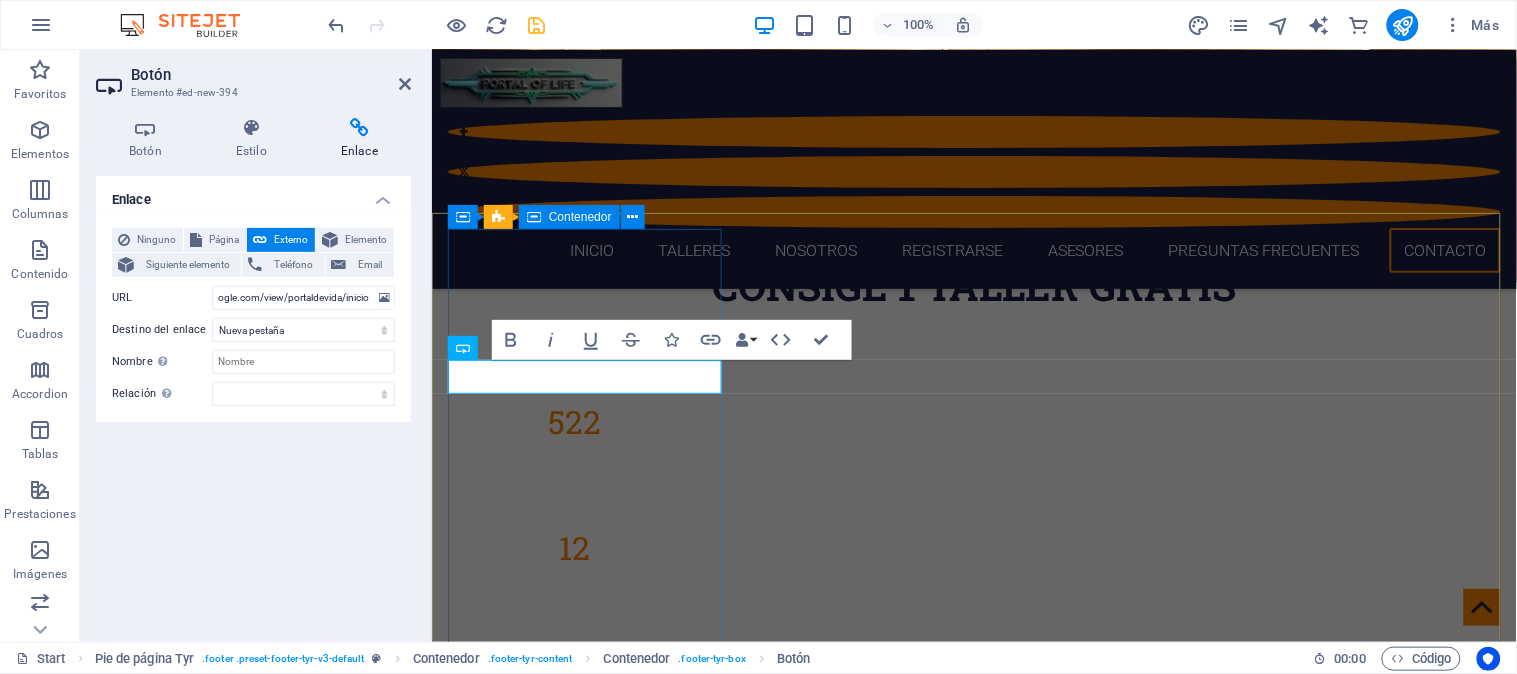 scroll, scrollTop: 0, scrollLeft: 0, axis: both 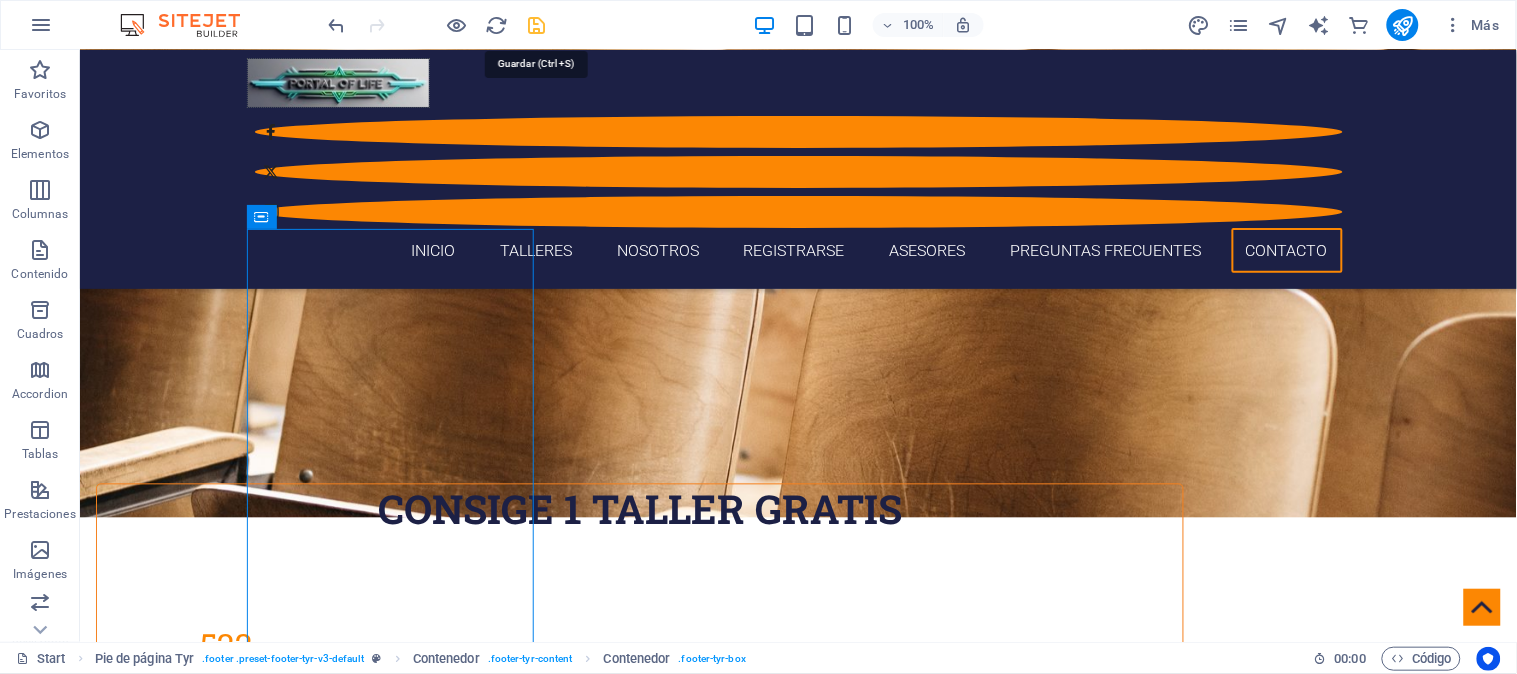 click at bounding box center (537, 25) 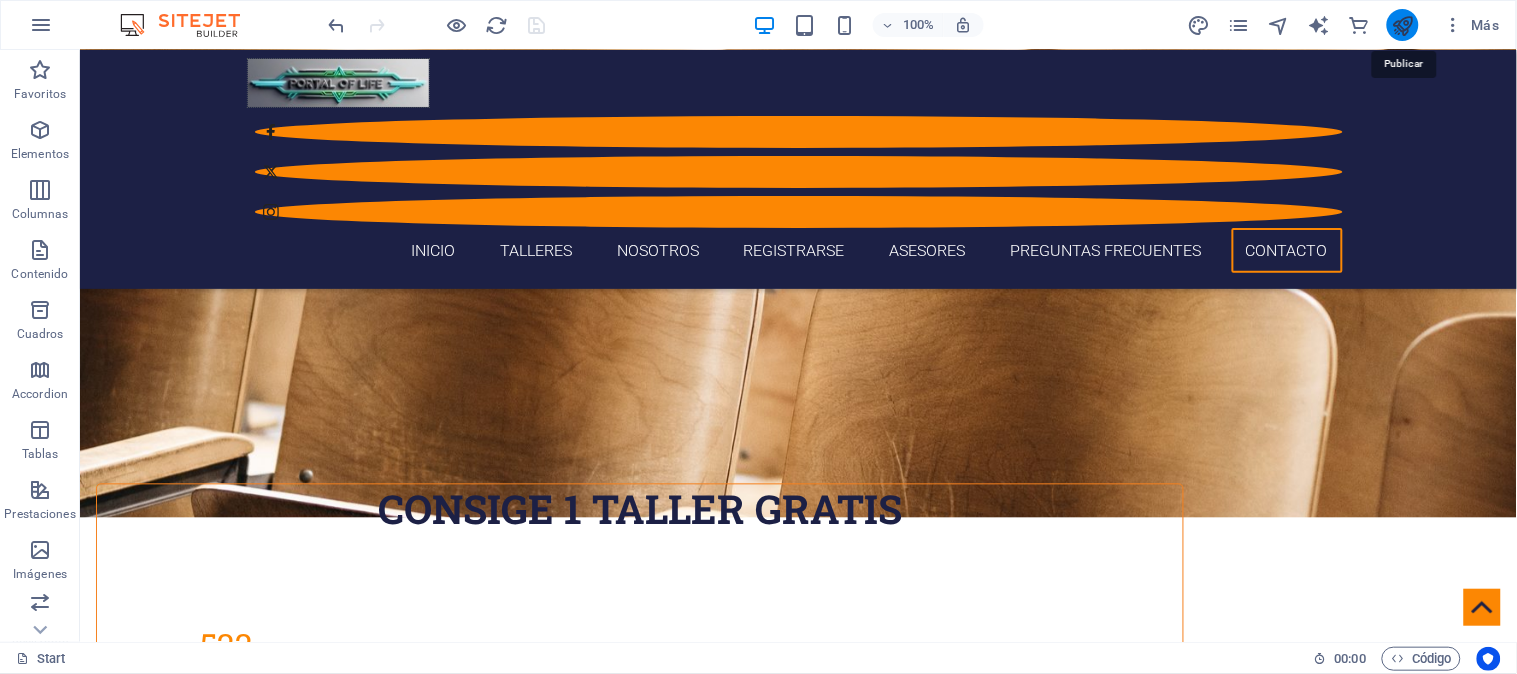click at bounding box center [1403, 25] 